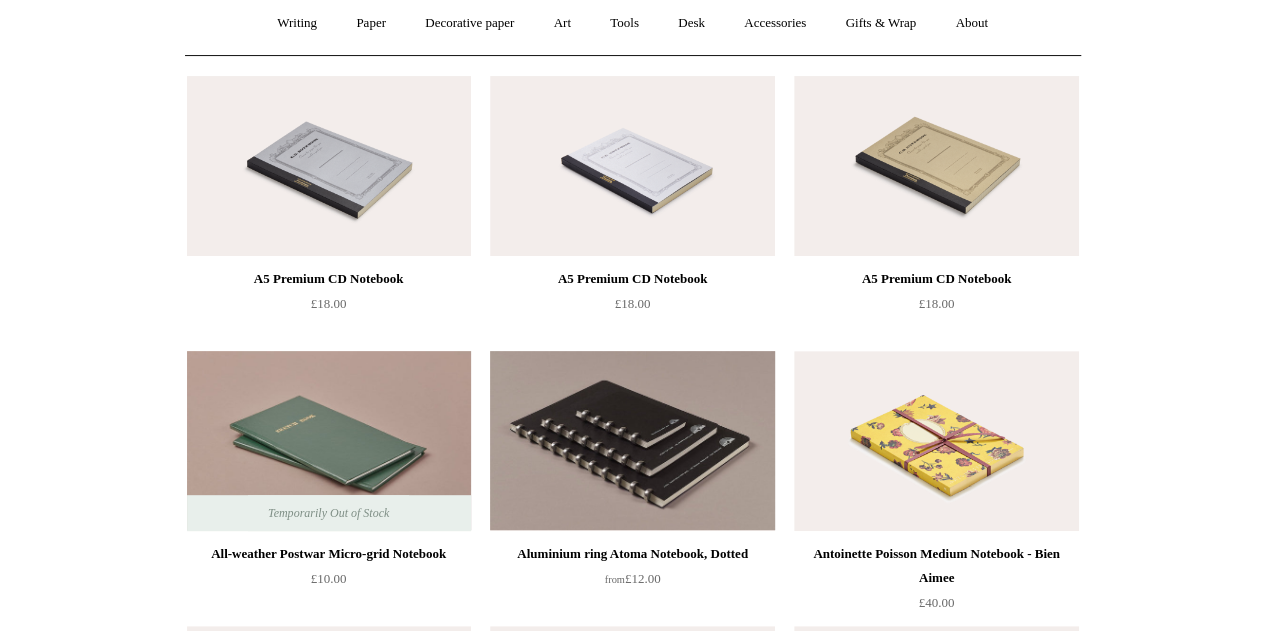 scroll, scrollTop: 0, scrollLeft: 0, axis: both 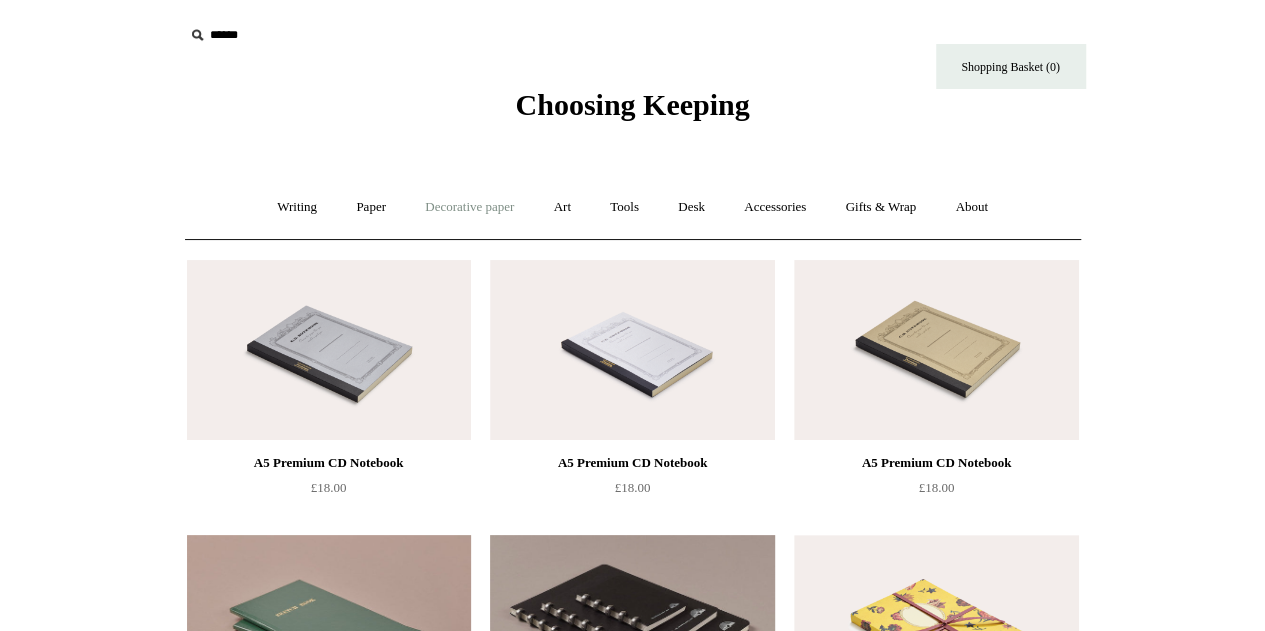 click on "Decorative paper +" at bounding box center [469, 207] 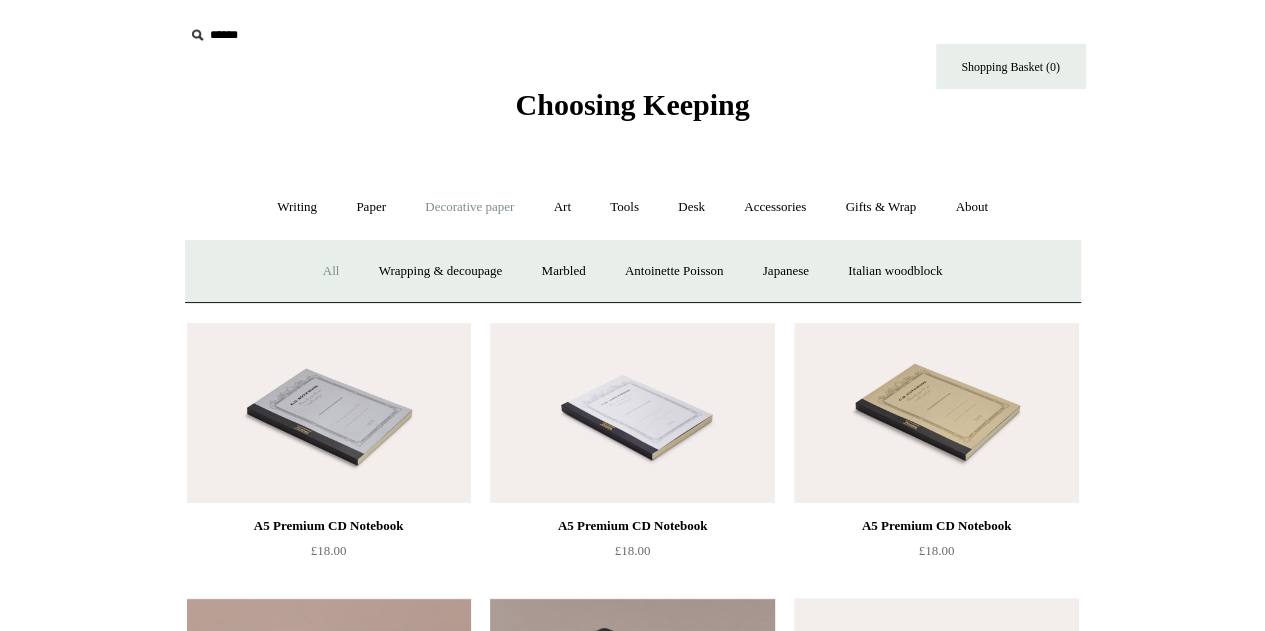 click on "All" at bounding box center [331, 271] 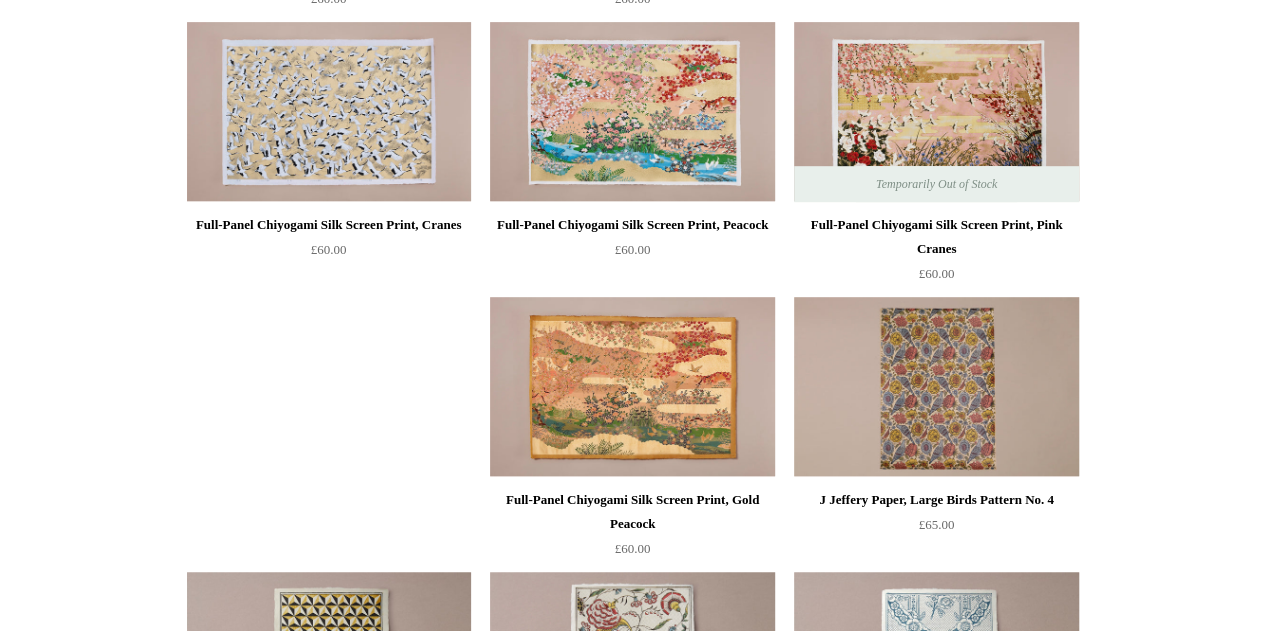 scroll, scrollTop: 0, scrollLeft: 0, axis: both 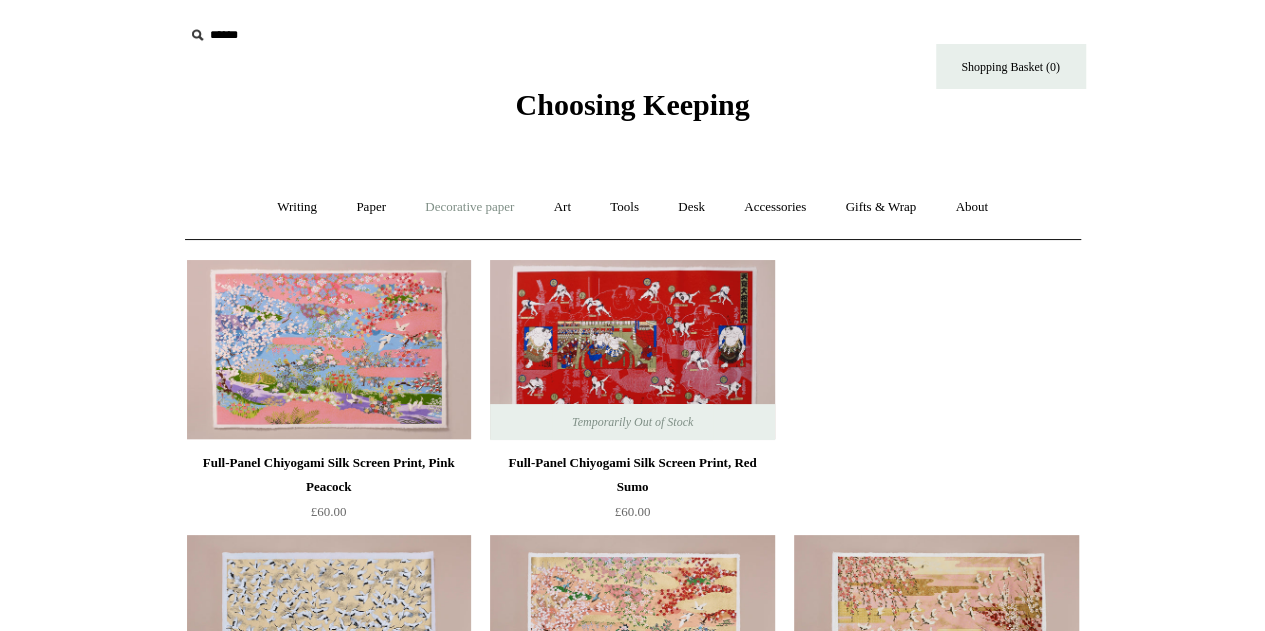 click on "Decorative paper +" at bounding box center [469, 207] 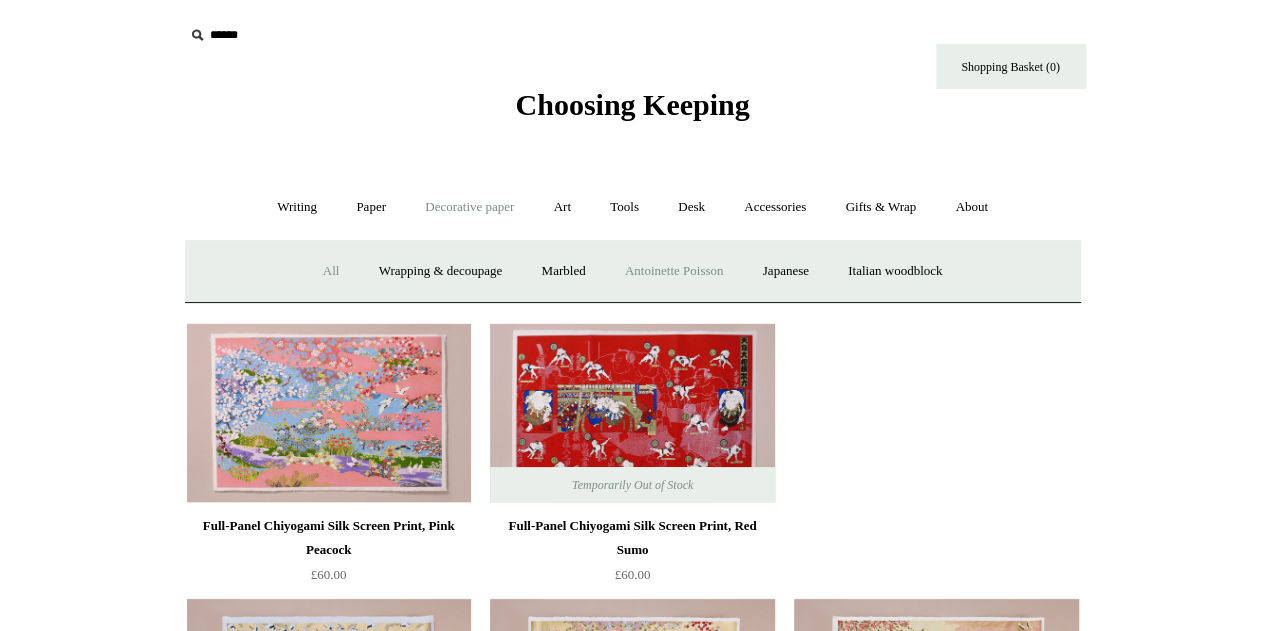 click on "Antoinette Poisson" at bounding box center (674, 271) 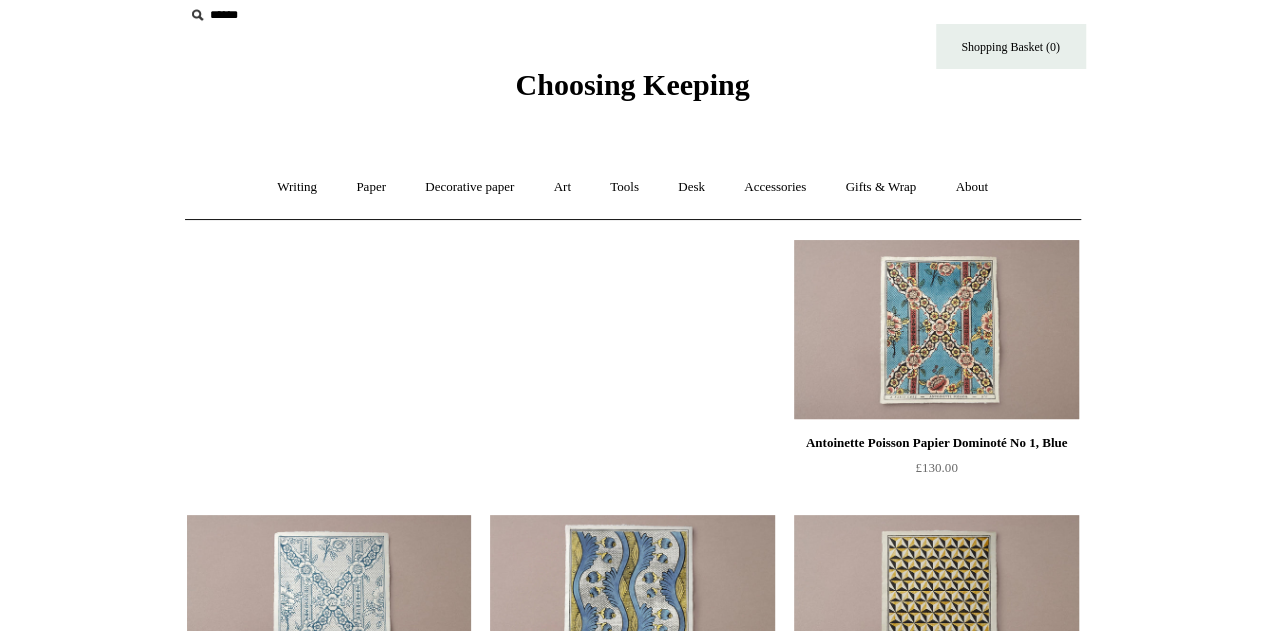scroll, scrollTop: 0, scrollLeft: 0, axis: both 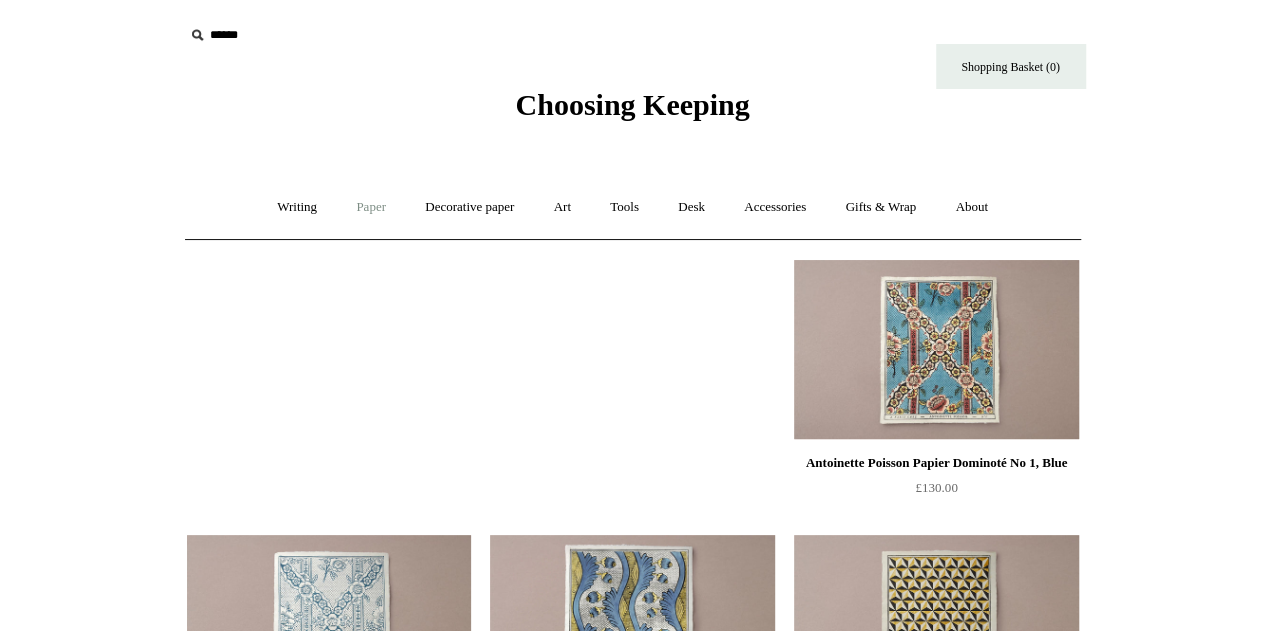 click on "Paper +" at bounding box center [371, 207] 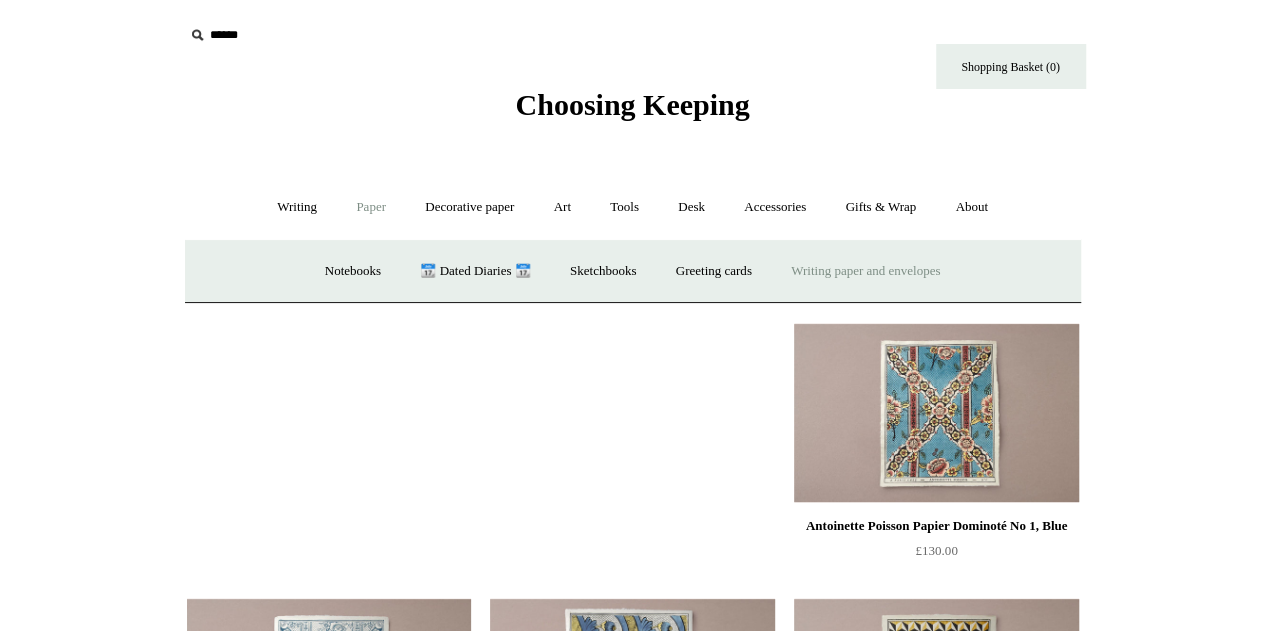 click on "Writing paper and envelopes +" at bounding box center (865, 271) 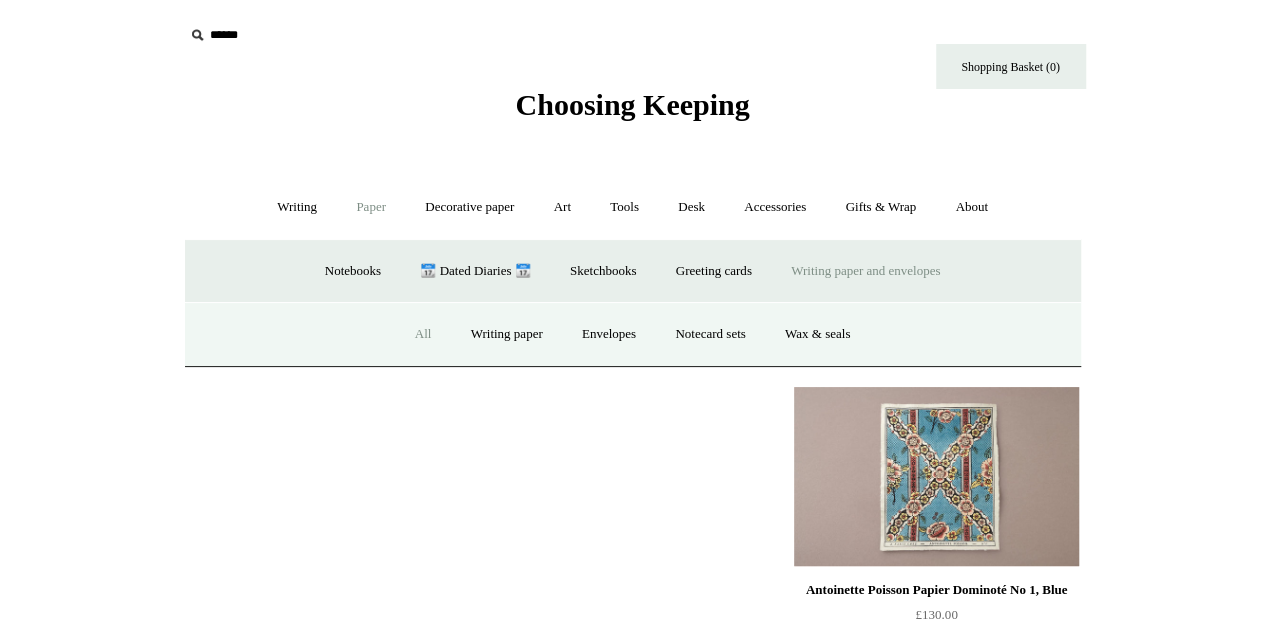 click on "All" at bounding box center (423, 334) 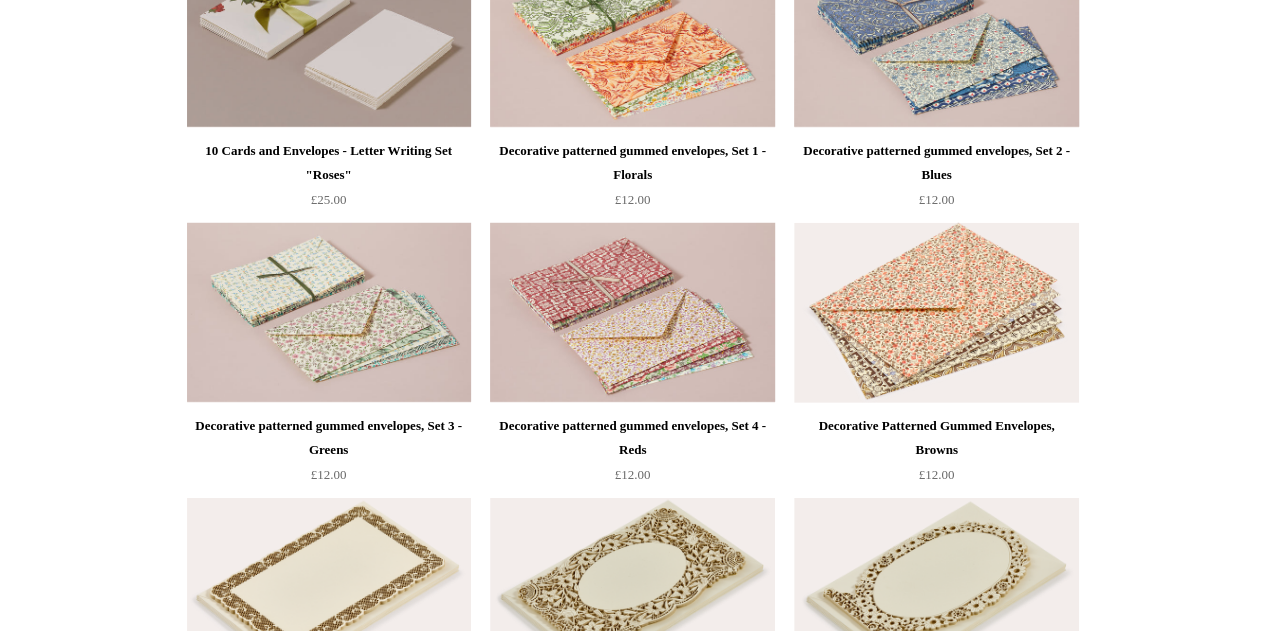 scroll, scrollTop: 2786, scrollLeft: 0, axis: vertical 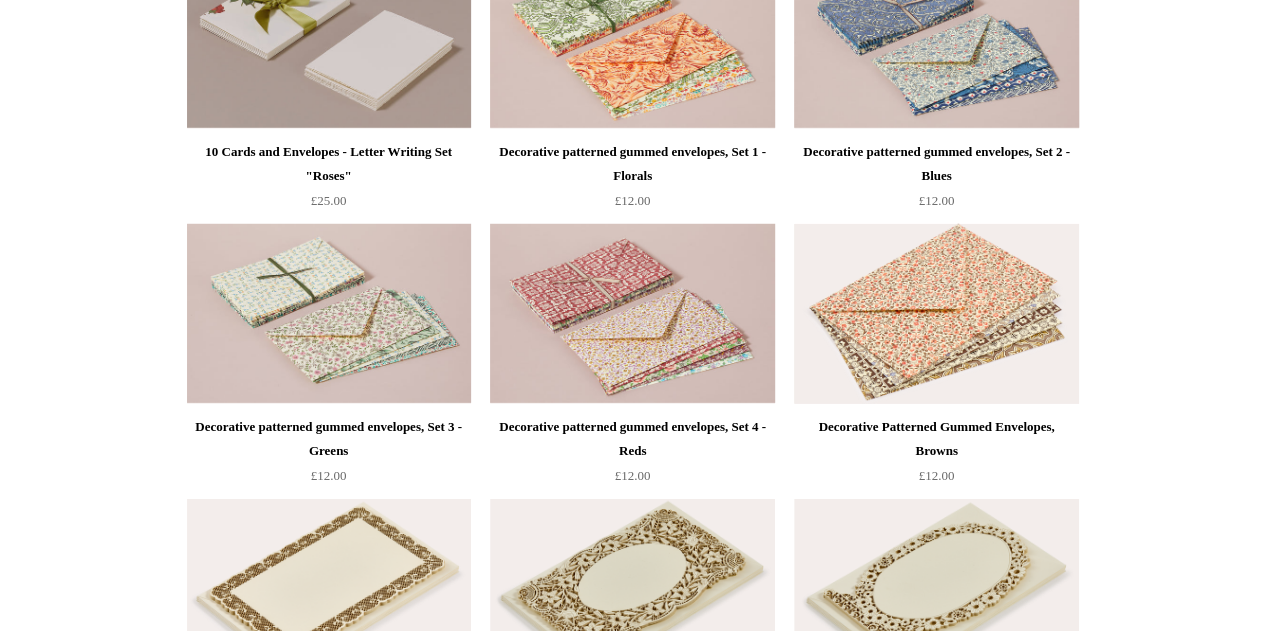 click at bounding box center [936, 314] 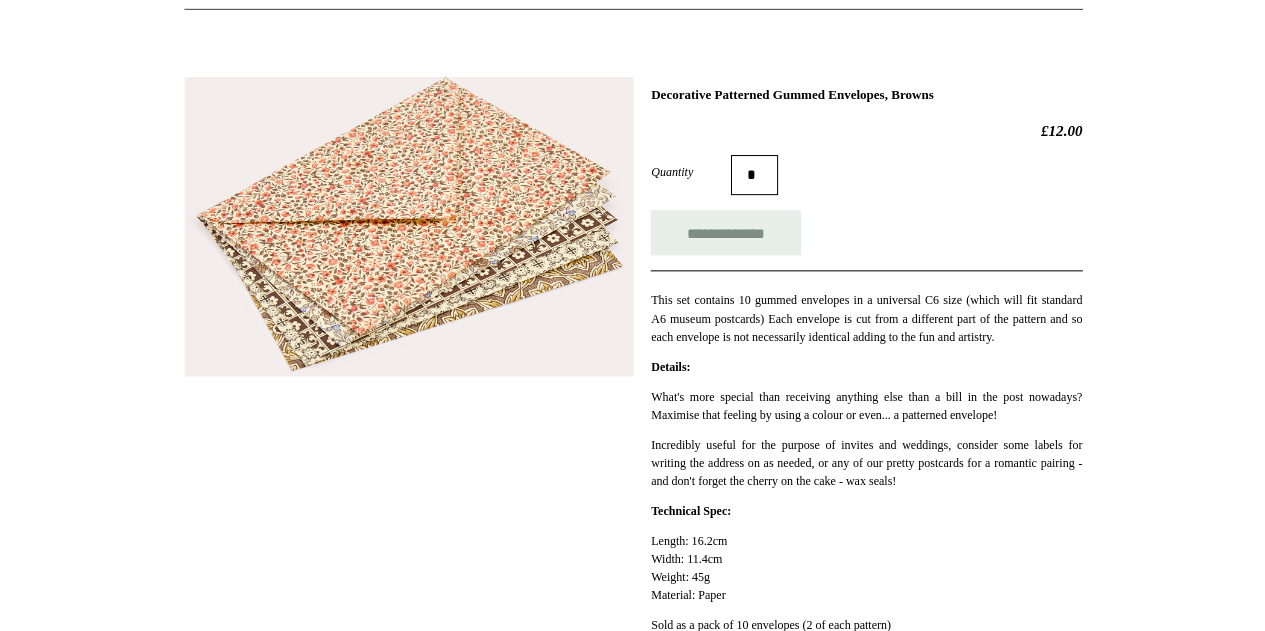 scroll, scrollTop: 230, scrollLeft: 0, axis: vertical 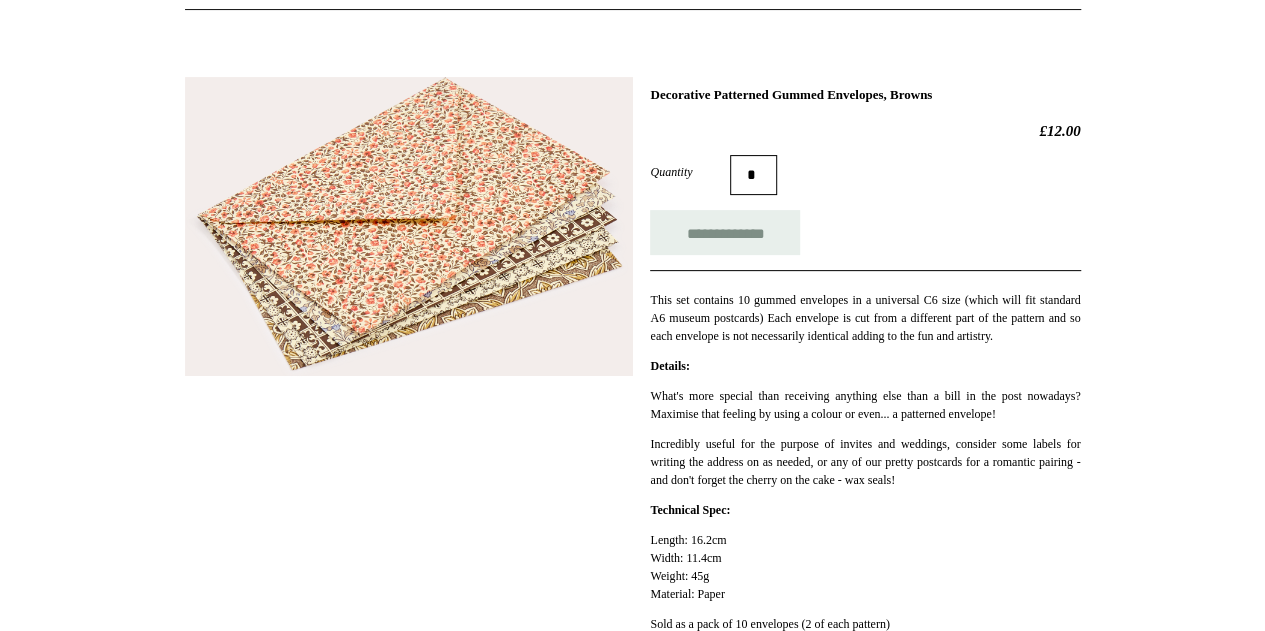 click on "This set contains 10 gummed envelopes in a universal C6 size (which will fit standard A6 museum postcards) Each envelope is cut from a different part of the pattern and so each envelope is not necessarily identical adding to the fun and artistry." at bounding box center [865, 318] 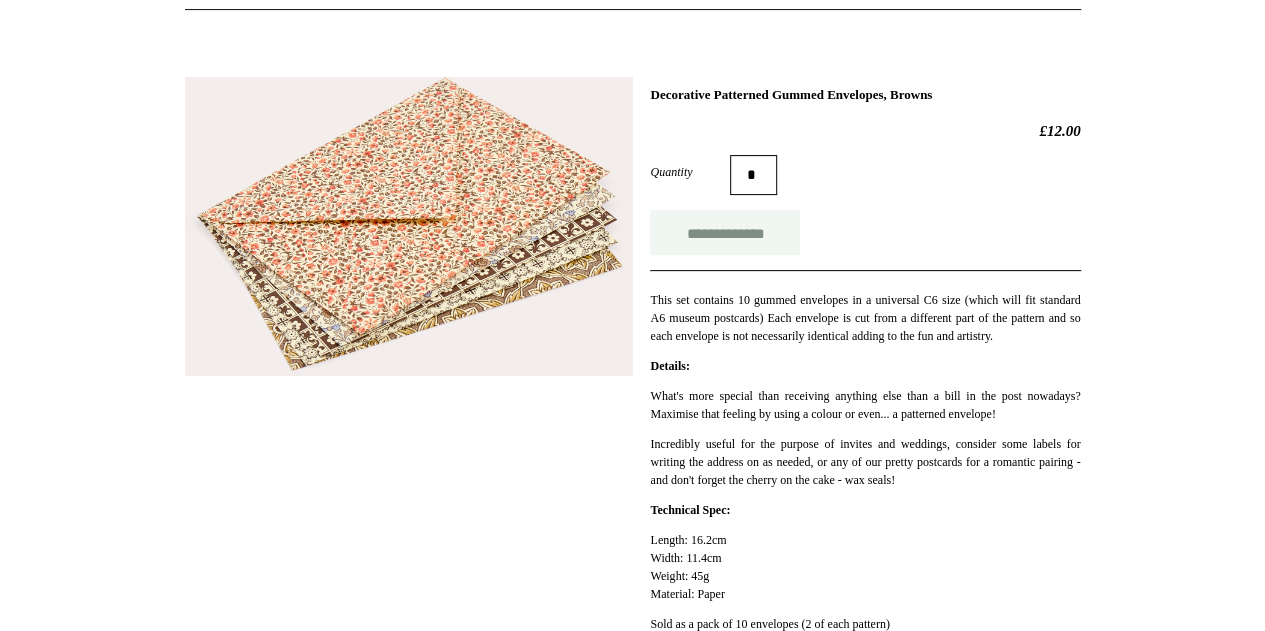 click on "**********" at bounding box center [725, 232] 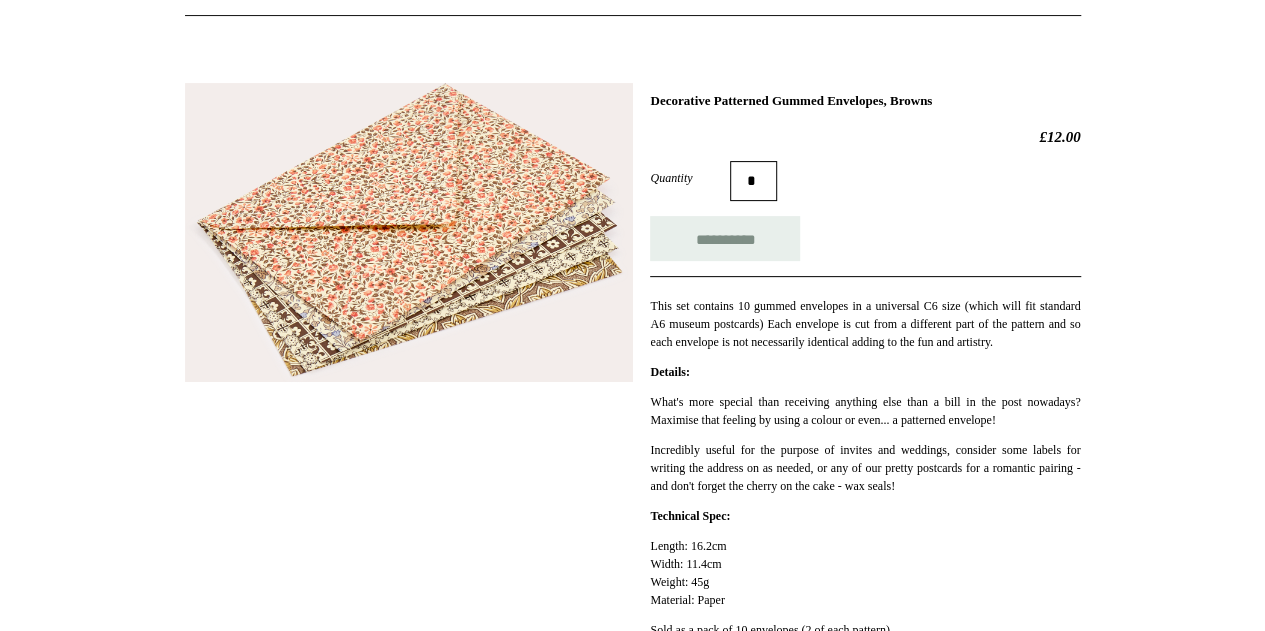 scroll, scrollTop: 0, scrollLeft: 0, axis: both 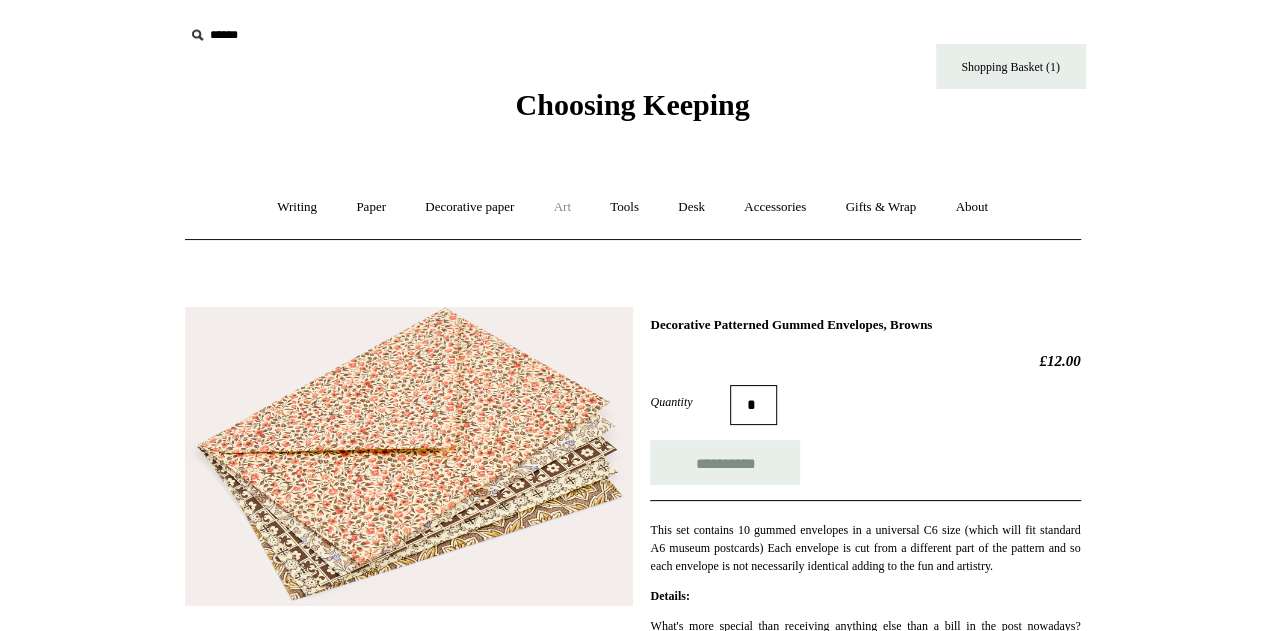 type on "**********" 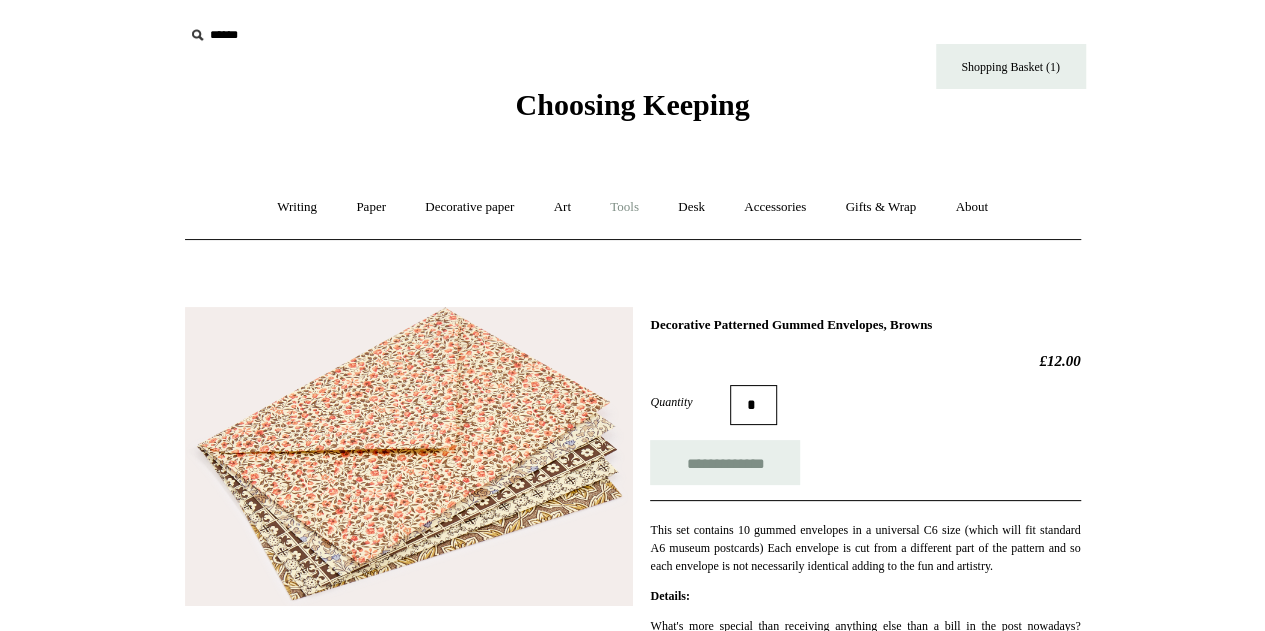 click on "Tools +" at bounding box center [624, 207] 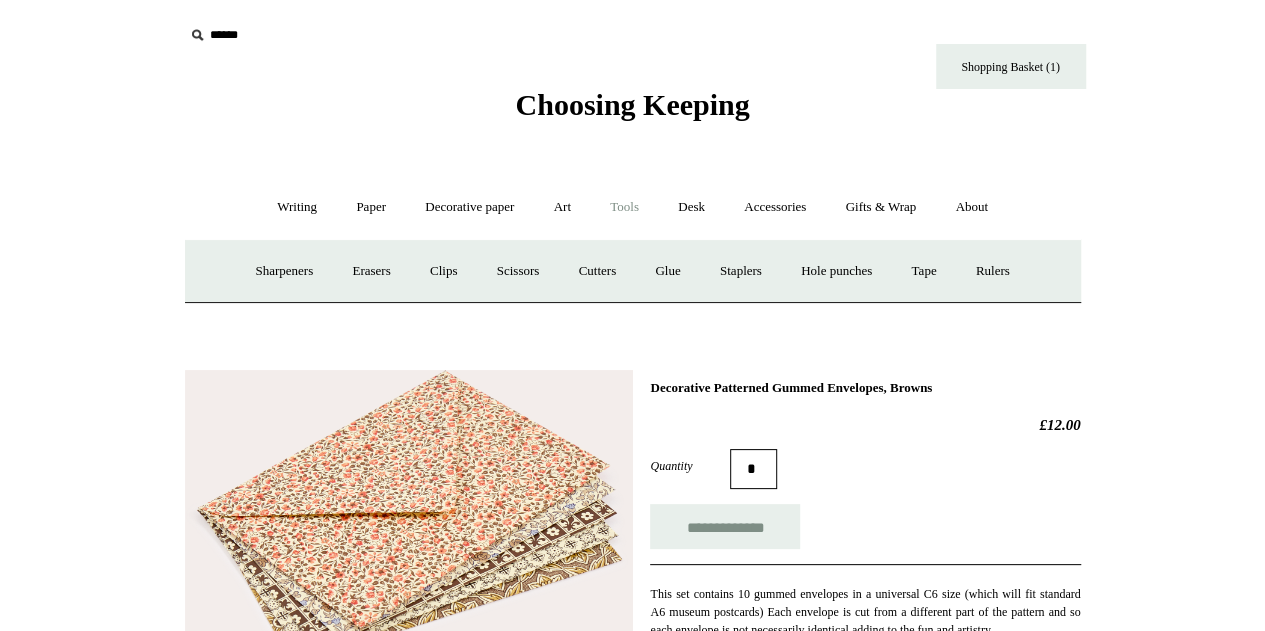 click on "Tools -" at bounding box center [624, 207] 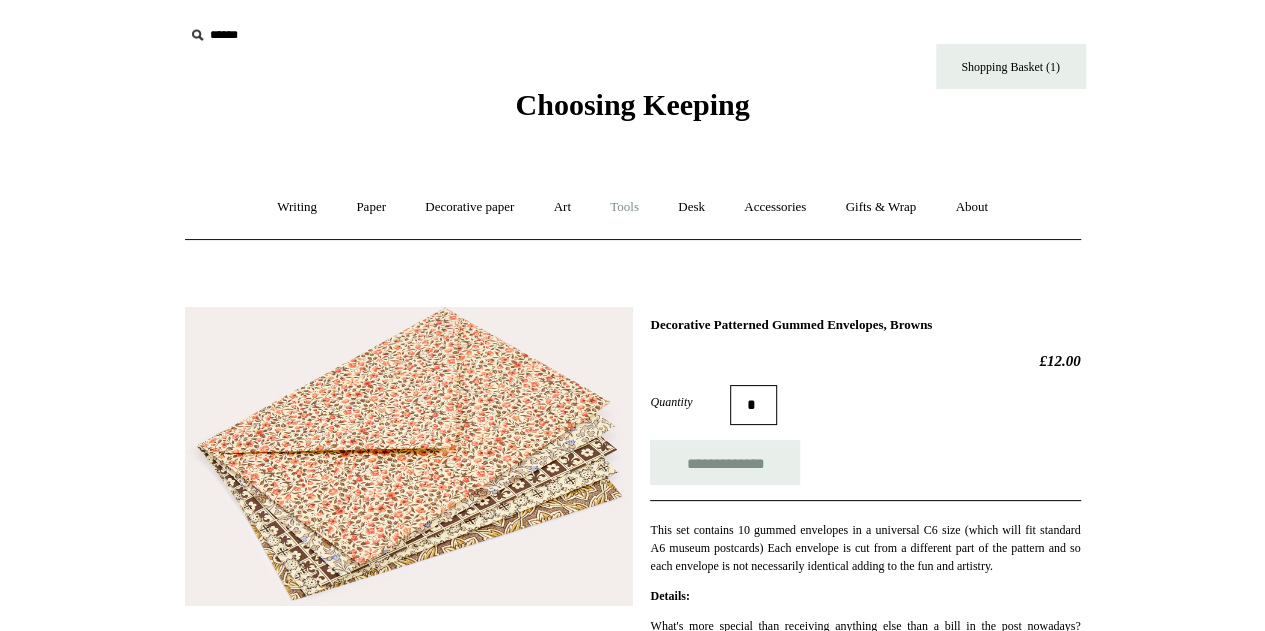 click on "Tools +" at bounding box center [624, 207] 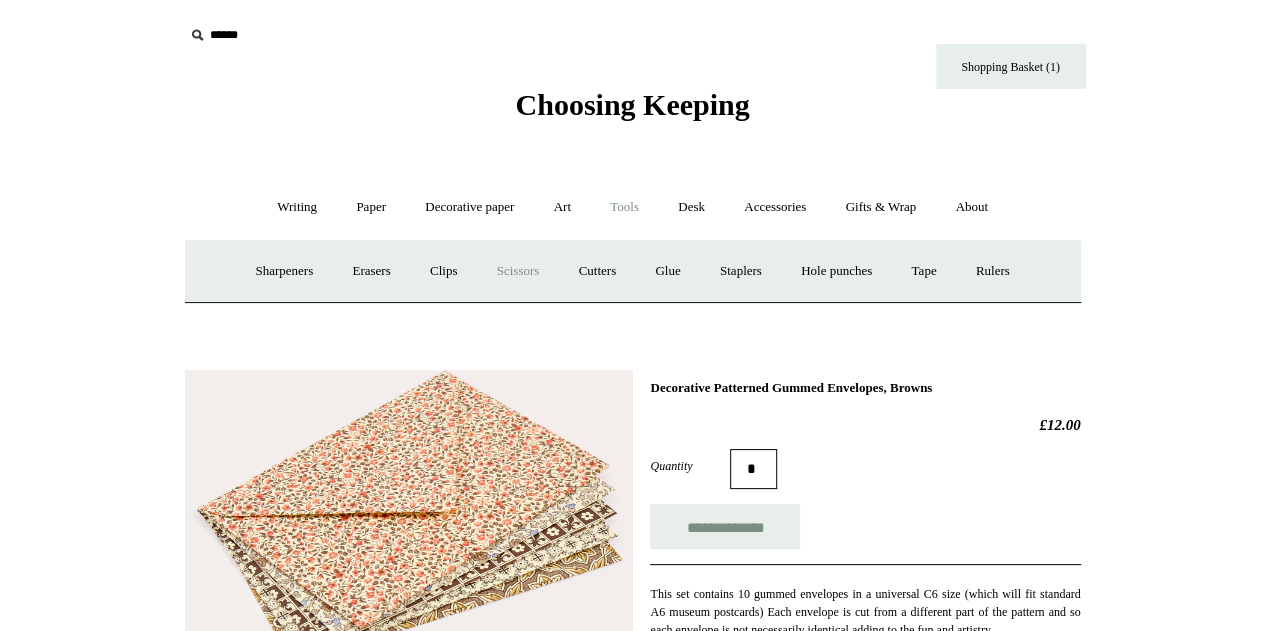 click on "Scissors" at bounding box center (518, 271) 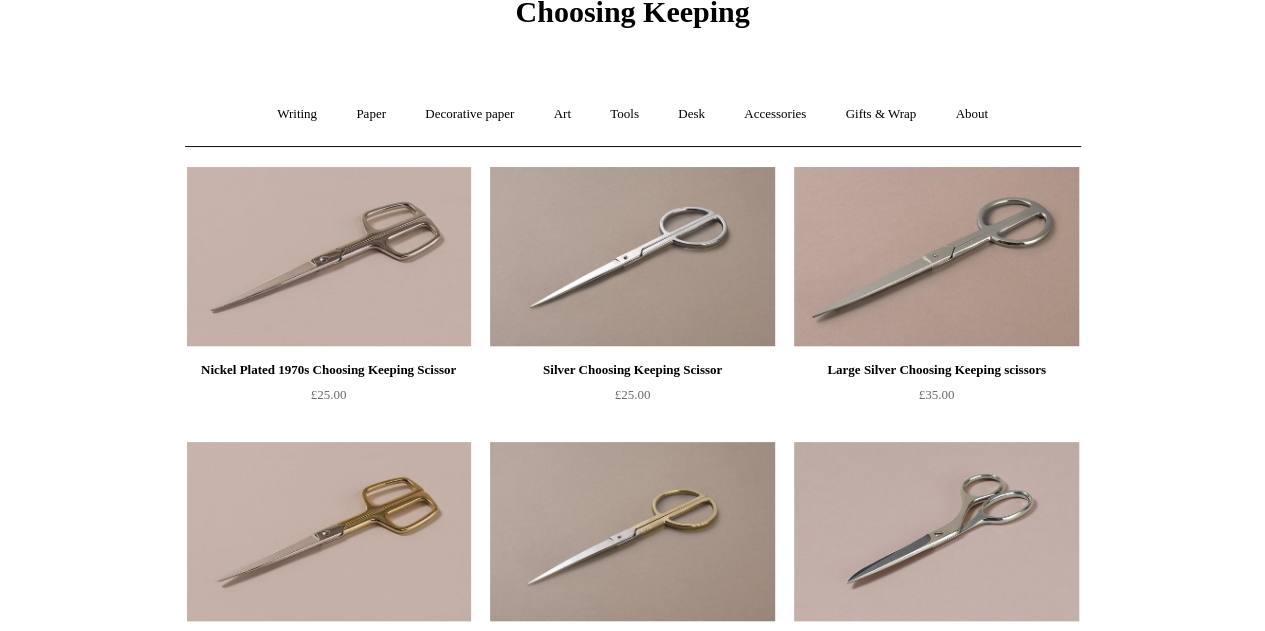 scroll, scrollTop: 76, scrollLeft: 0, axis: vertical 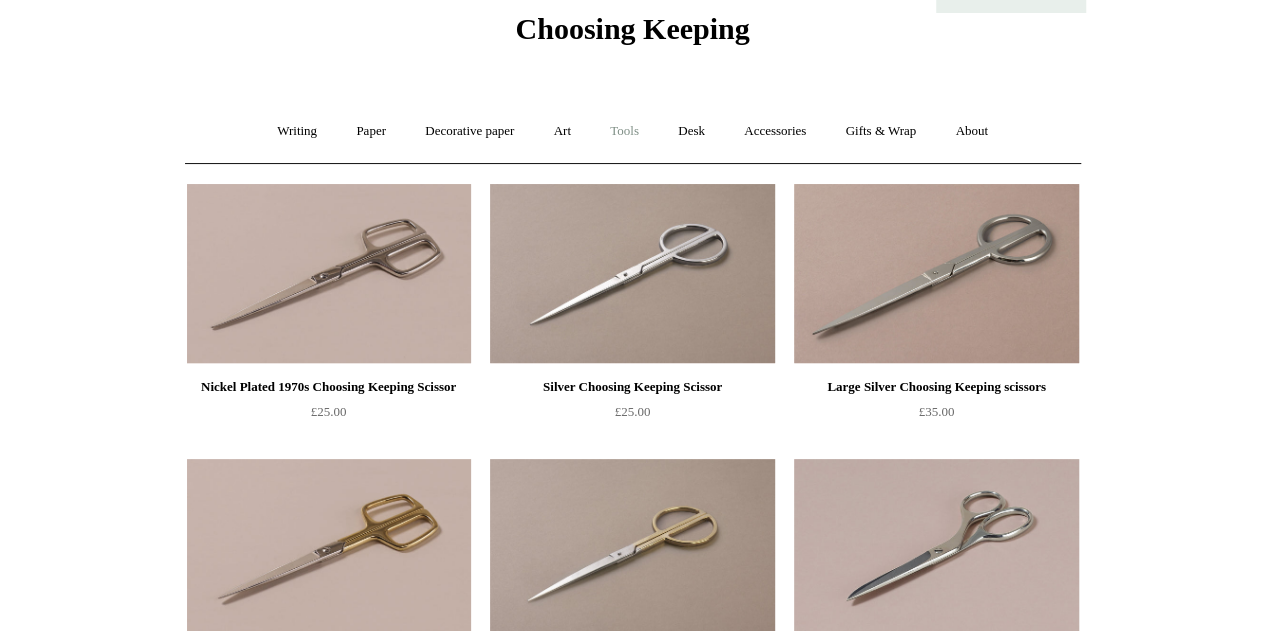 click on "Tools +" at bounding box center [624, 131] 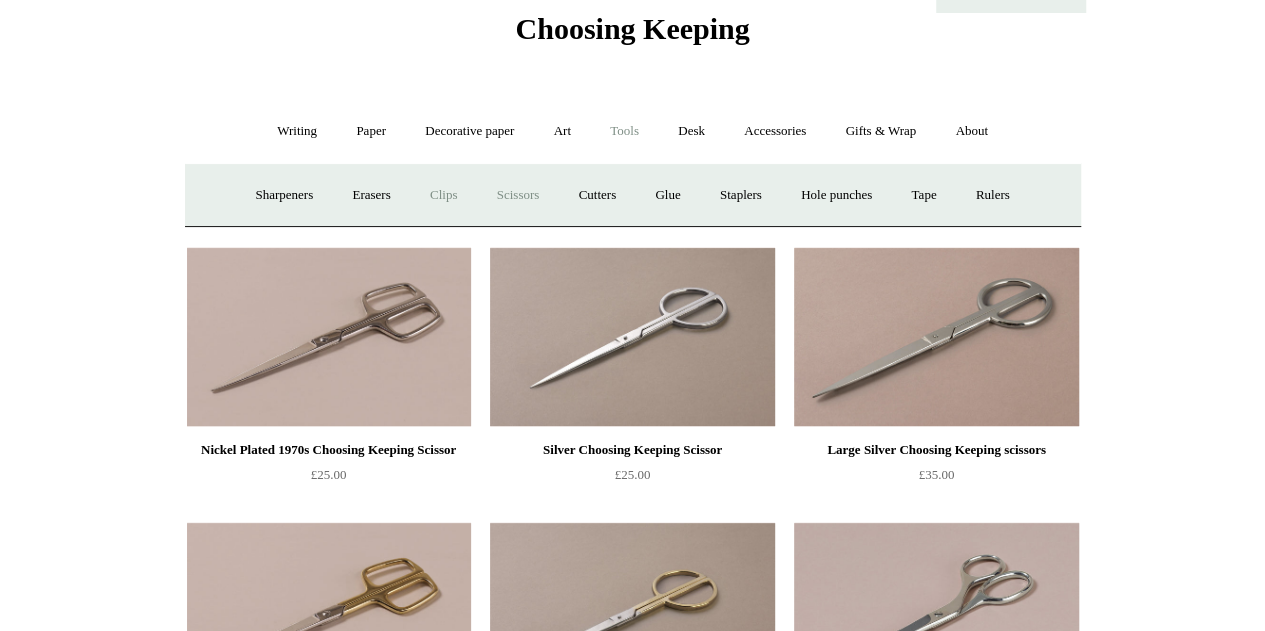 click on "Clips +" at bounding box center (443, 195) 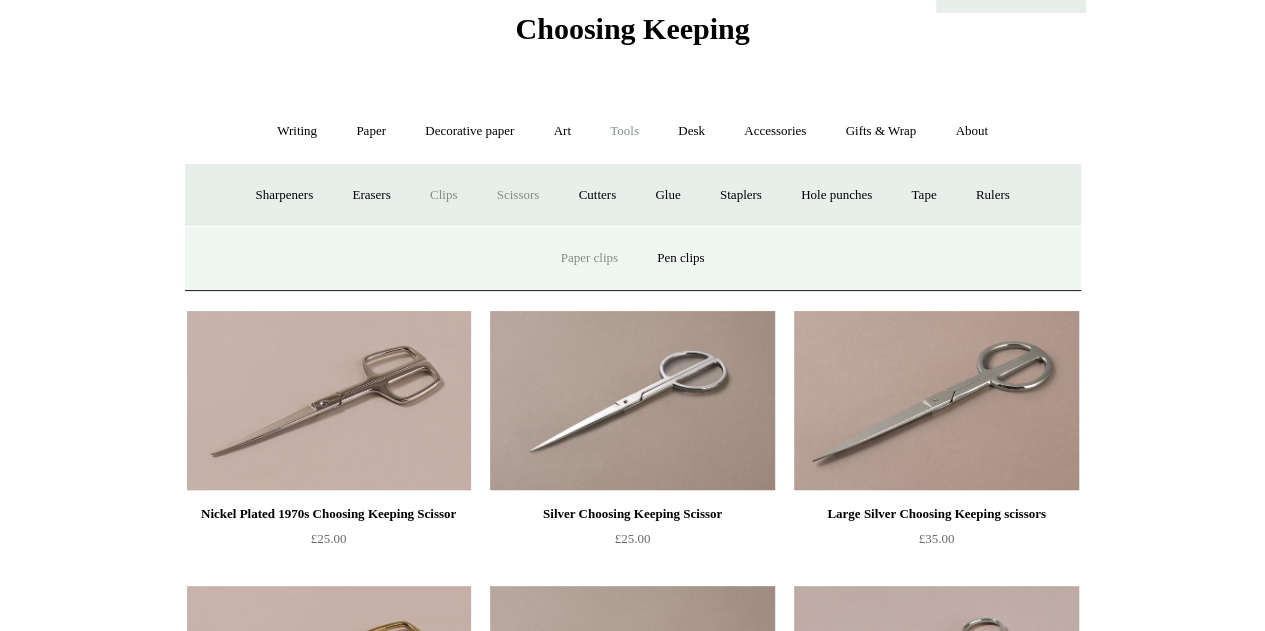 click on "Paper clips" at bounding box center [589, 258] 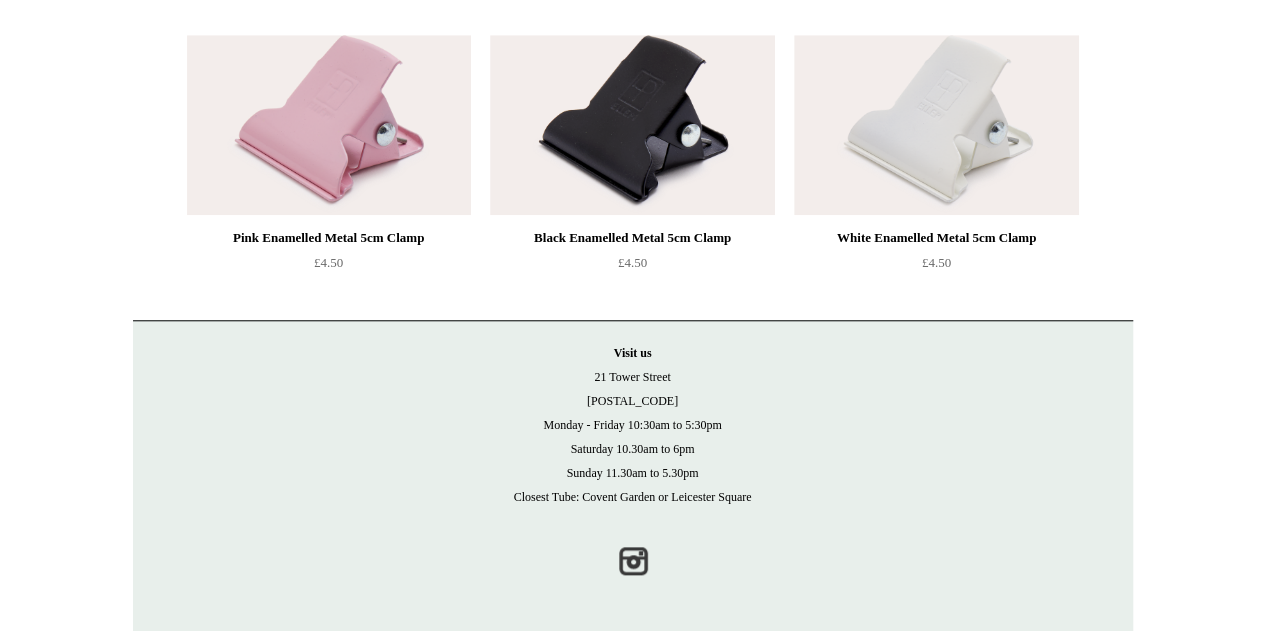 scroll, scrollTop: 0, scrollLeft: 0, axis: both 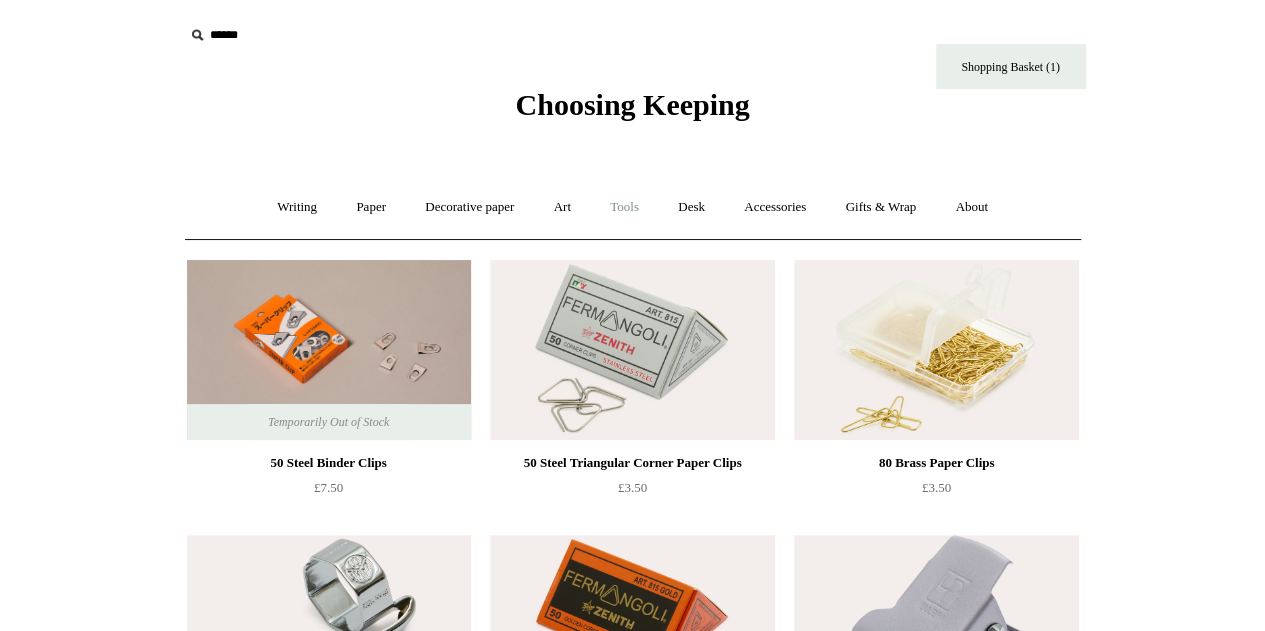 click on "Tools +" at bounding box center [624, 207] 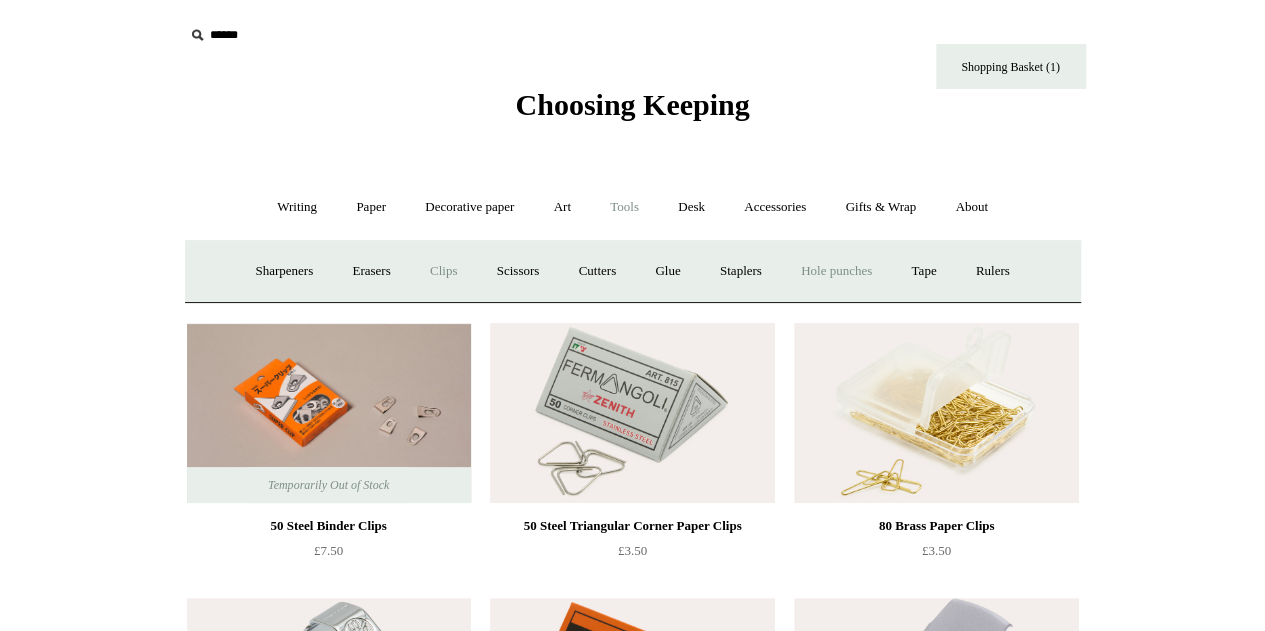 click on "Hole punches" at bounding box center [836, 271] 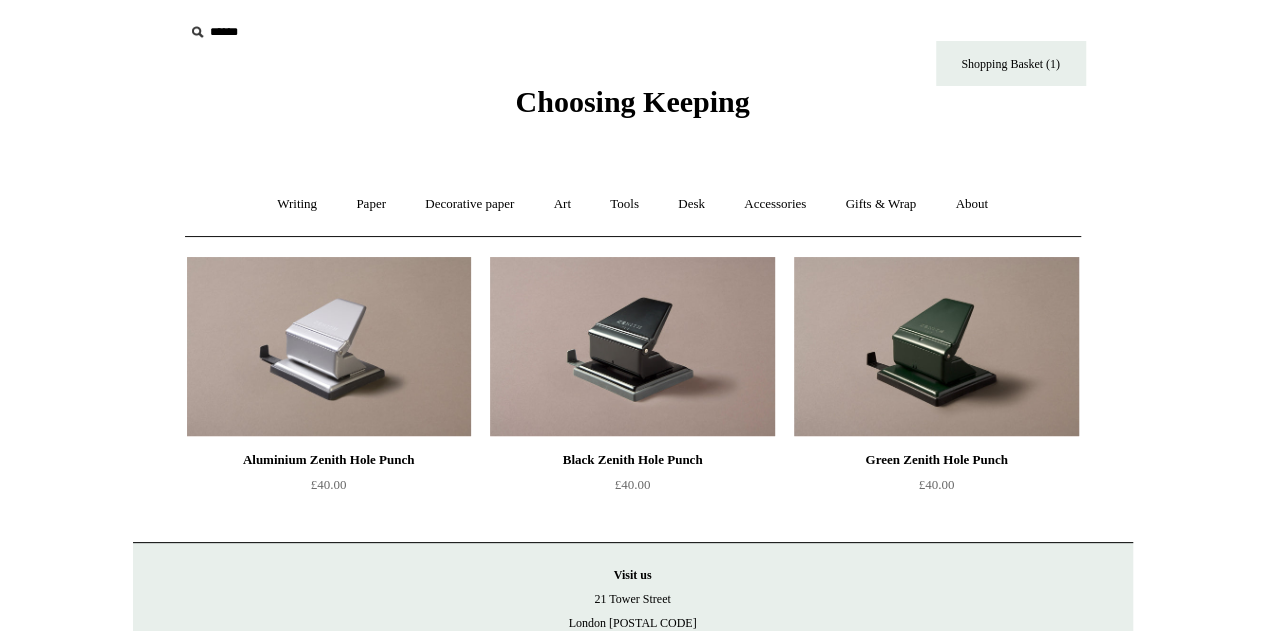 scroll, scrollTop: 0, scrollLeft: 0, axis: both 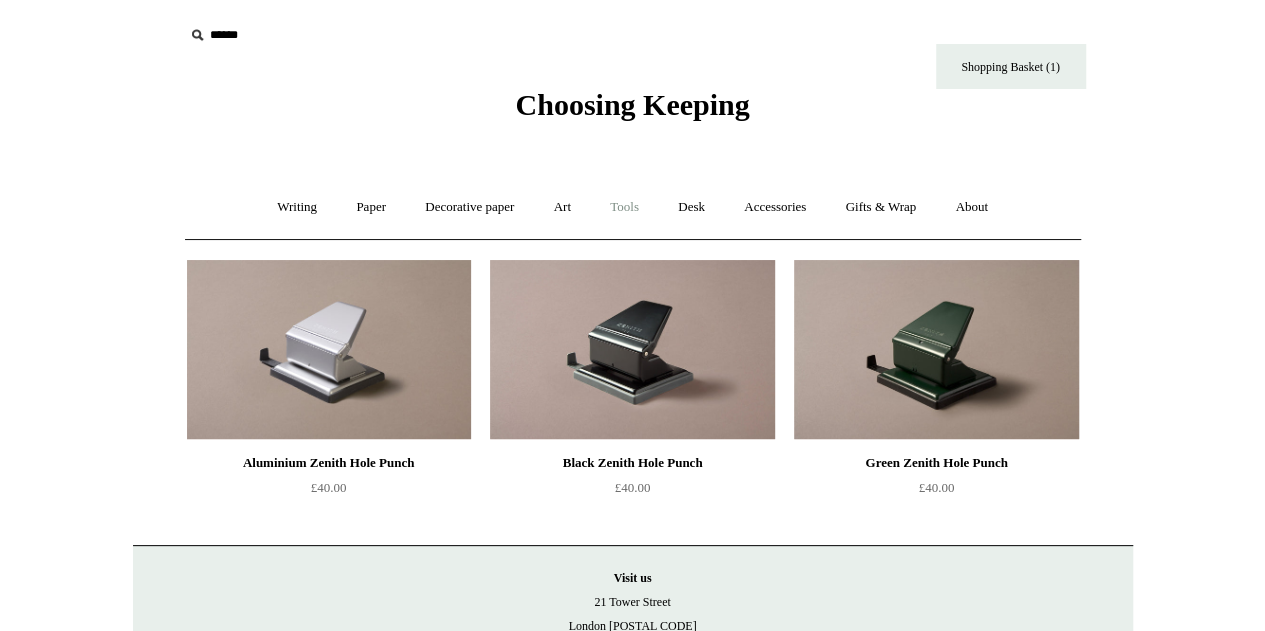click on "Tools +" at bounding box center [624, 207] 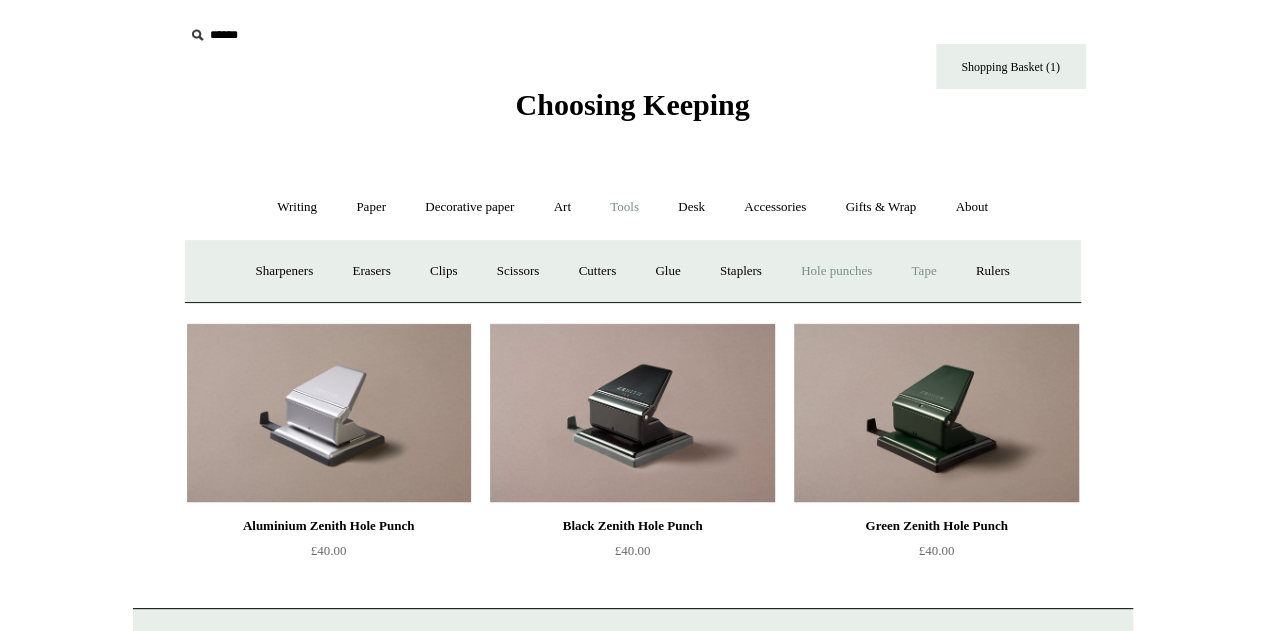 click on "Tape +" at bounding box center (923, 271) 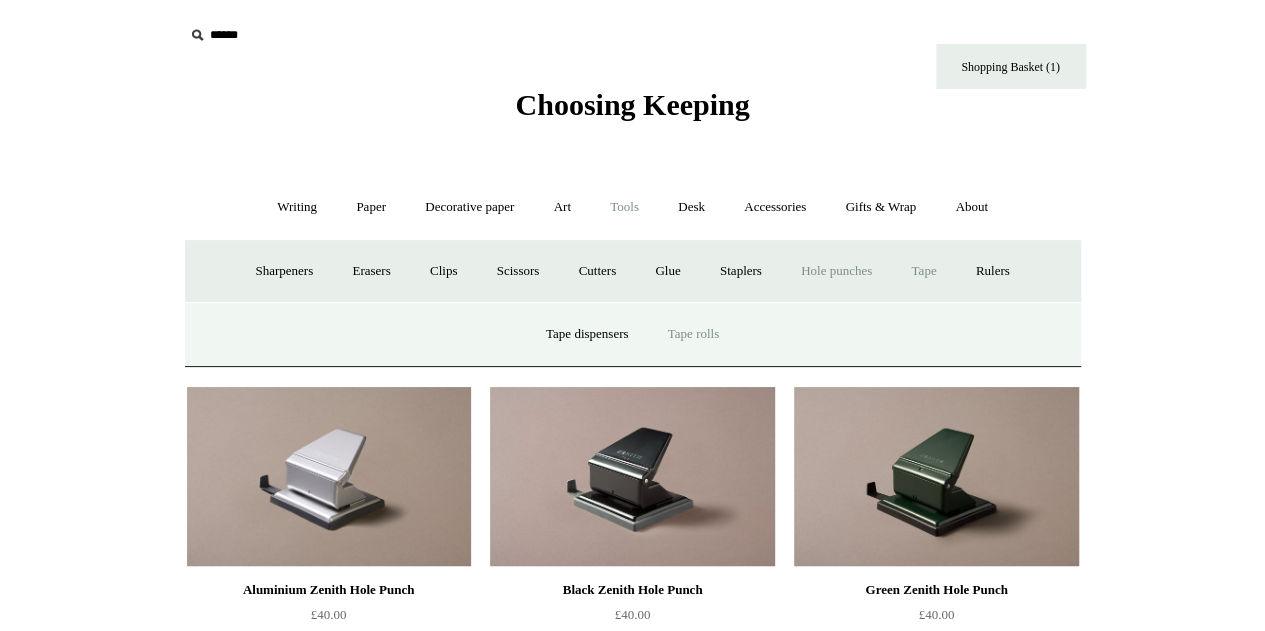 click on "Tape rolls" at bounding box center [693, 334] 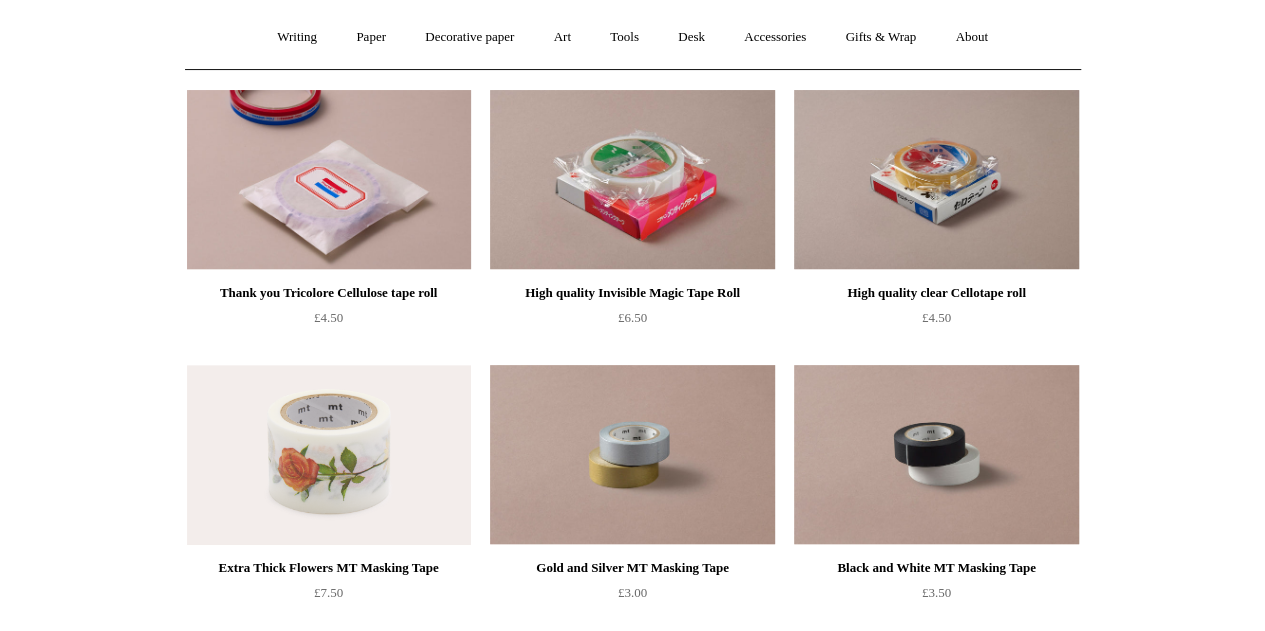 scroll, scrollTop: 0, scrollLeft: 0, axis: both 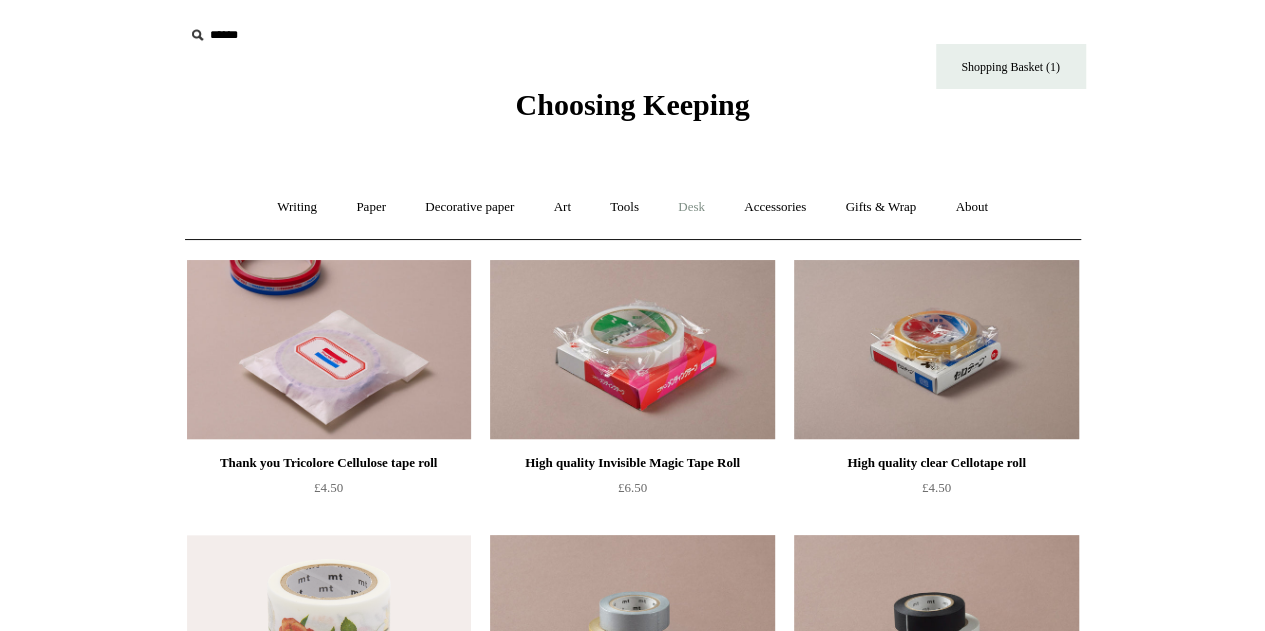 click on "Desk +" at bounding box center (691, 207) 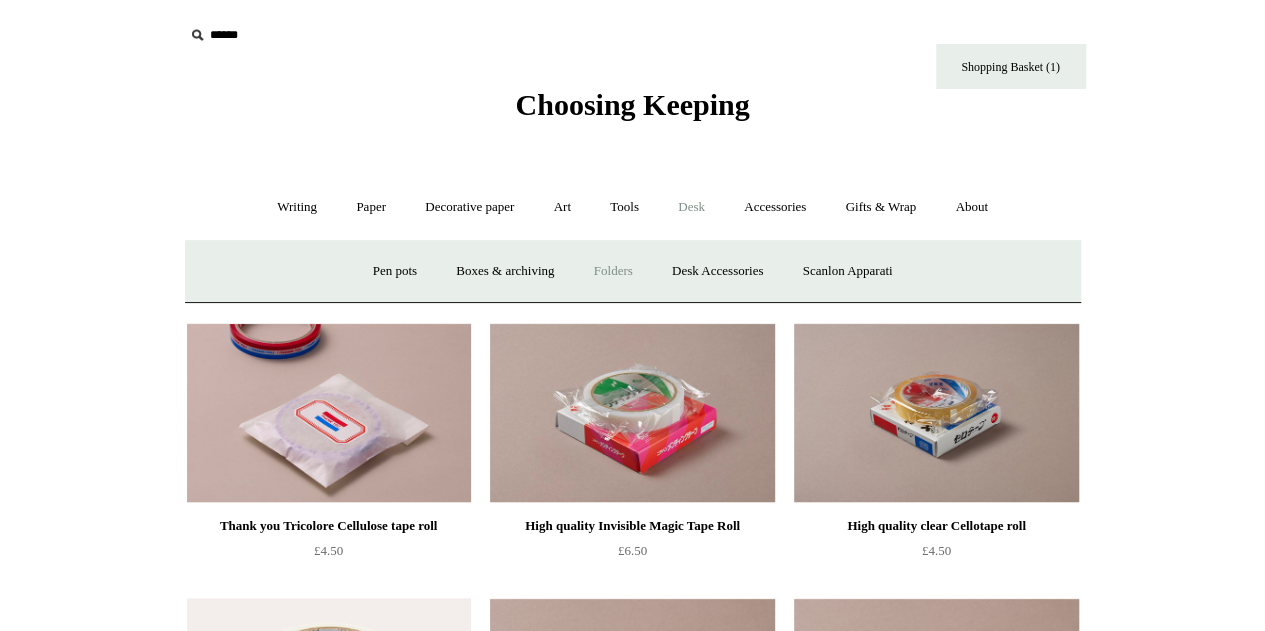 click on "Folders" at bounding box center [613, 271] 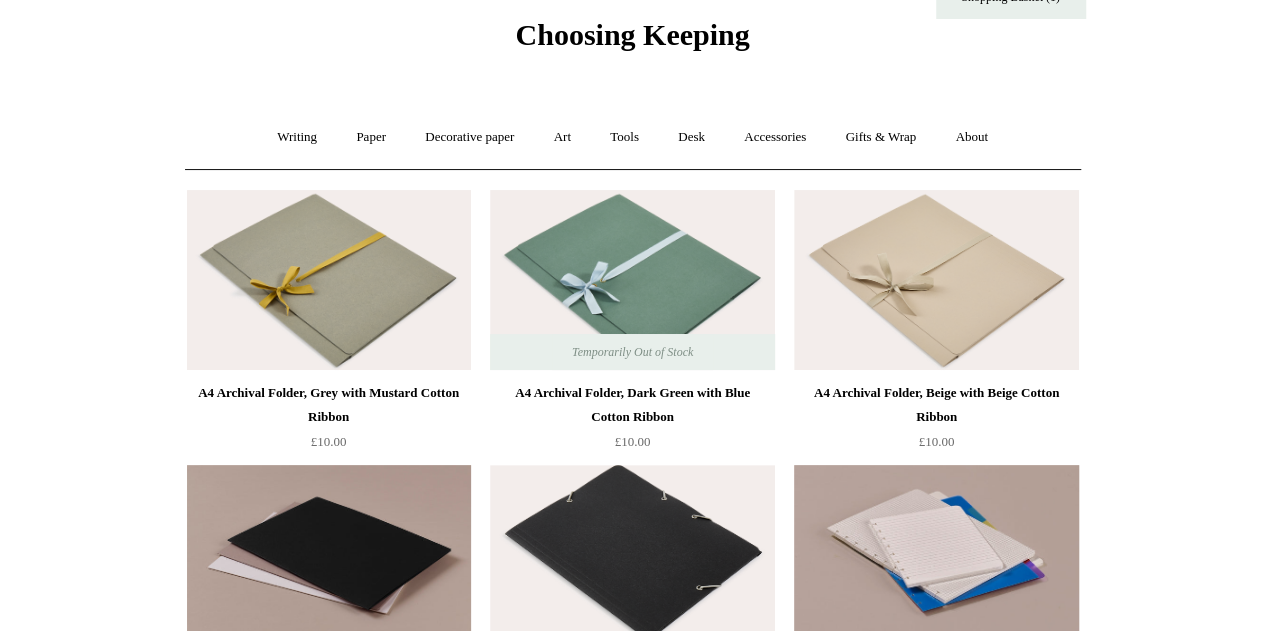 scroll, scrollTop: 0, scrollLeft: 0, axis: both 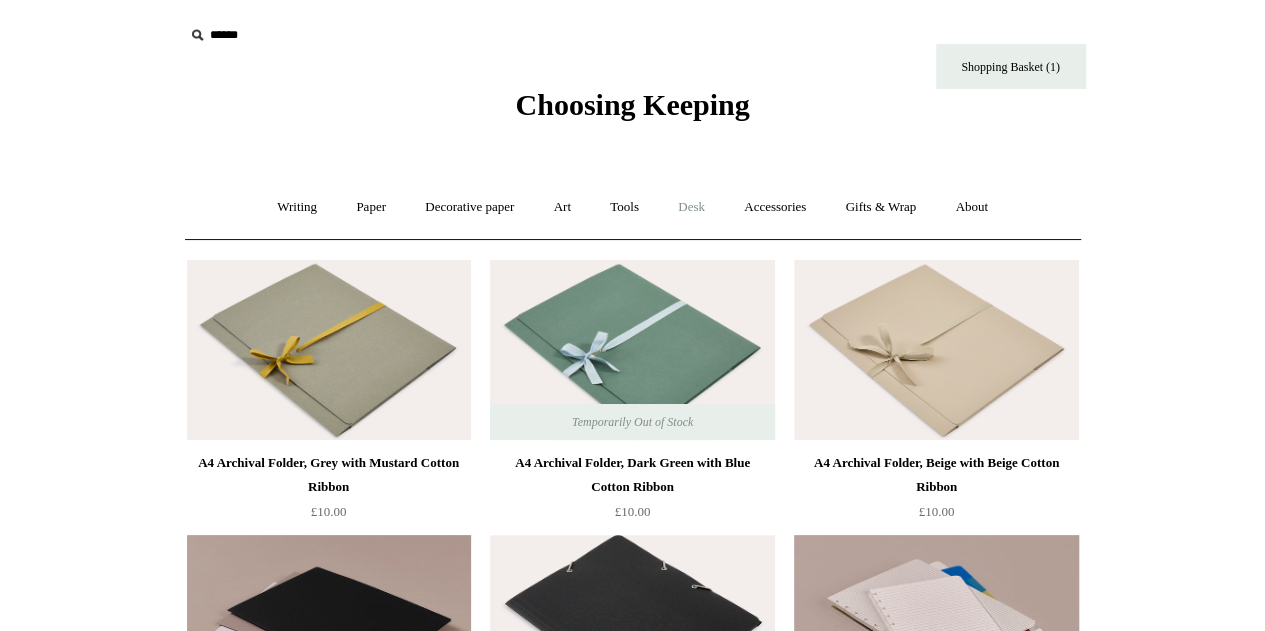 click on "Desk +" at bounding box center [691, 207] 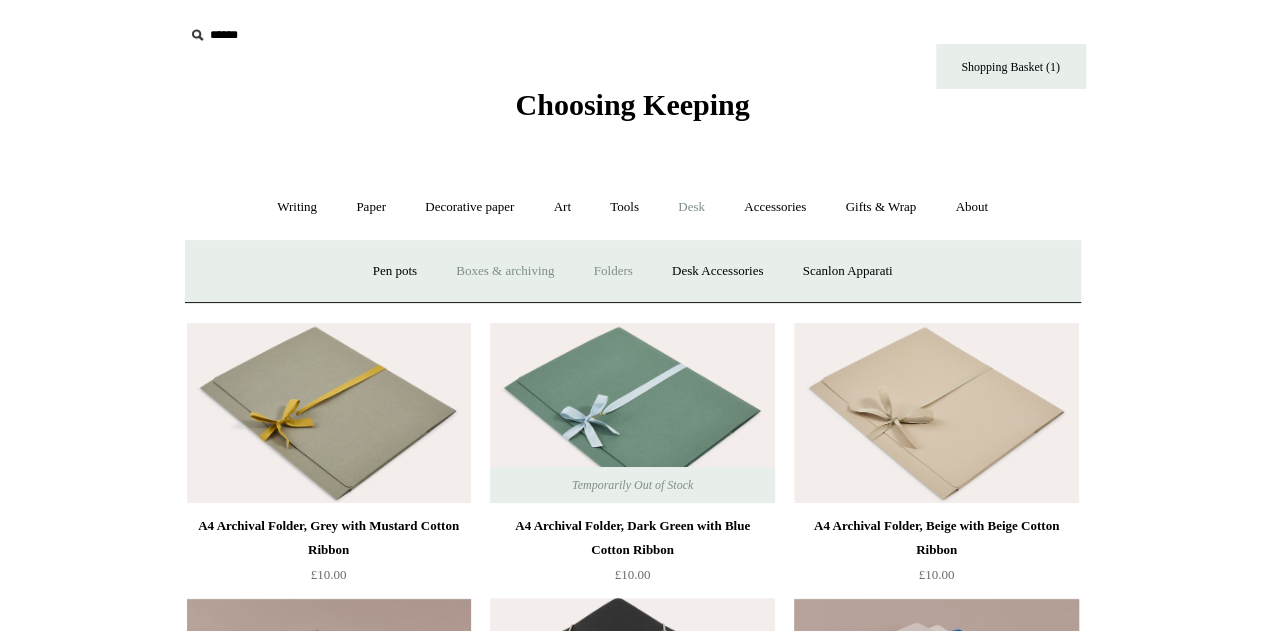 click on "Boxes & archiving" at bounding box center (505, 271) 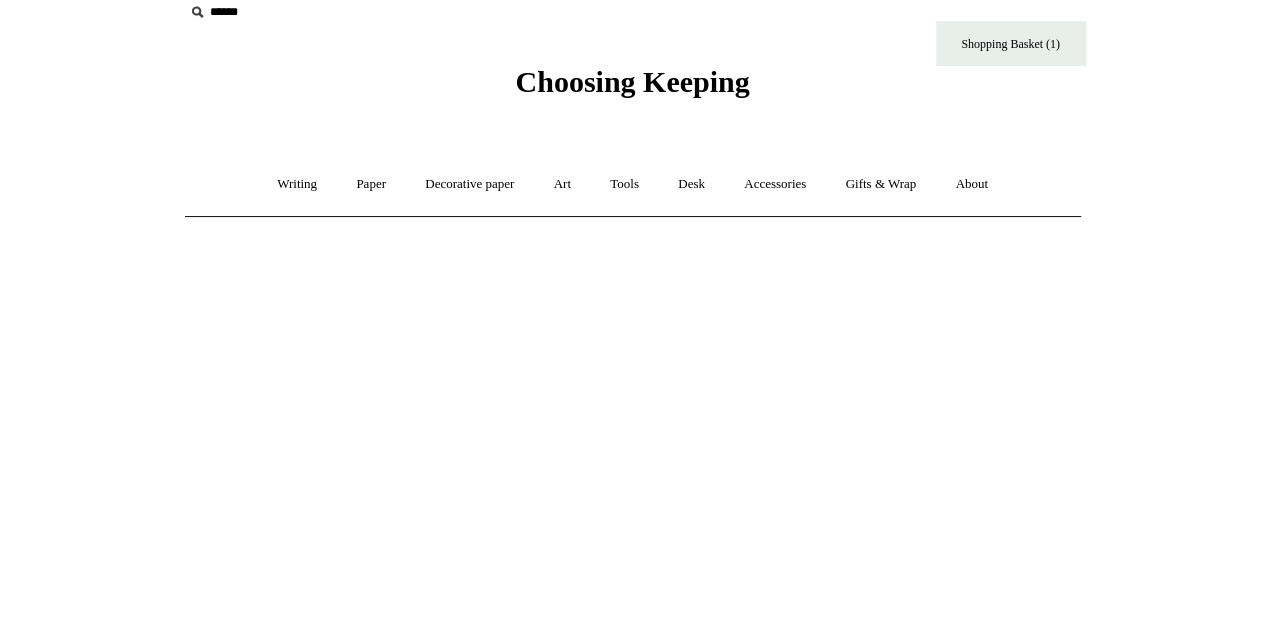scroll, scrollTop: 0, scrollLeft: 0, axis: both 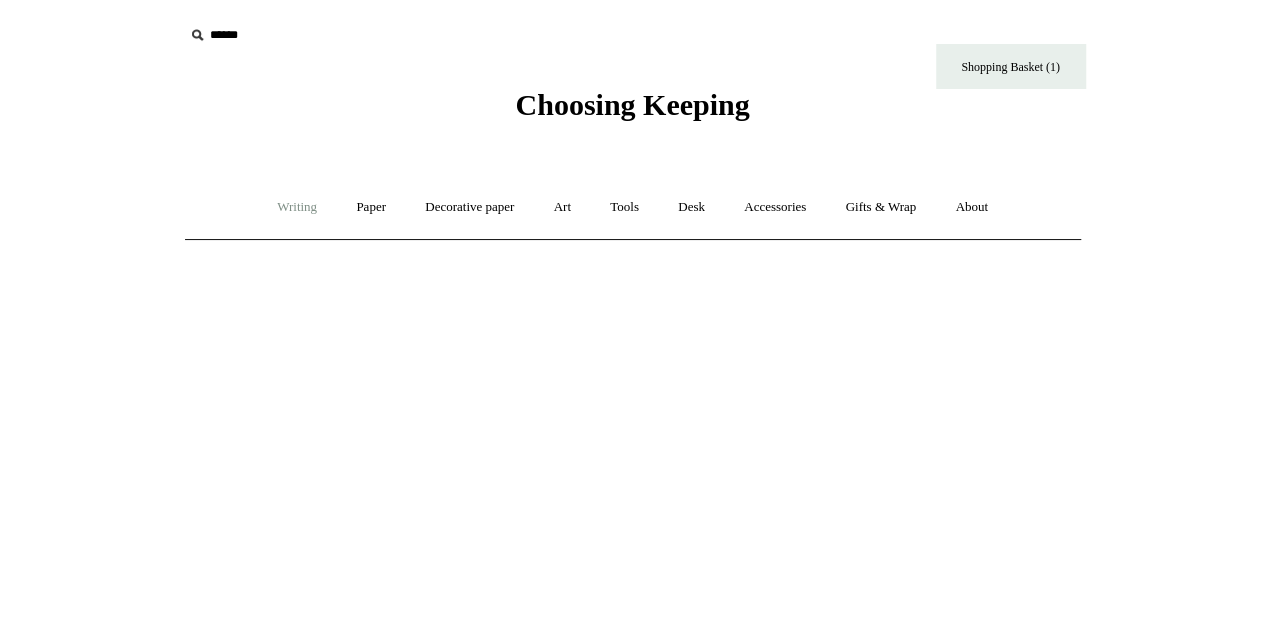 click on "Writing +" at bounding box center (297, 207) 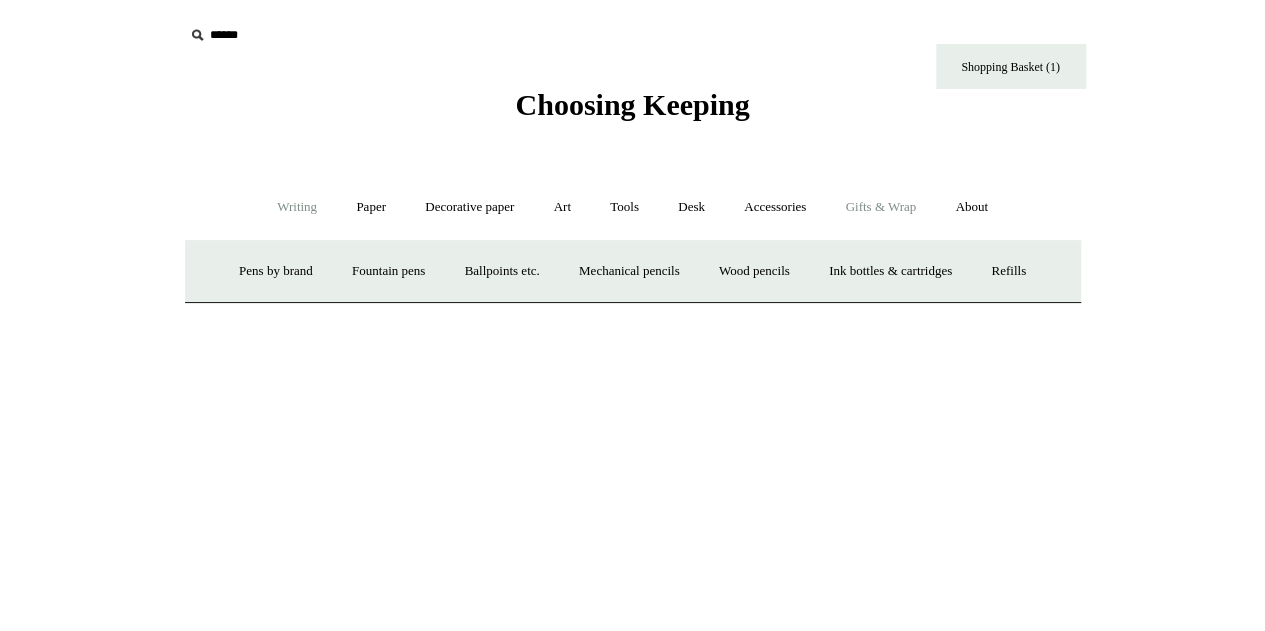 click on "Gifts & Wrap +" at bounding box center [880, 207] 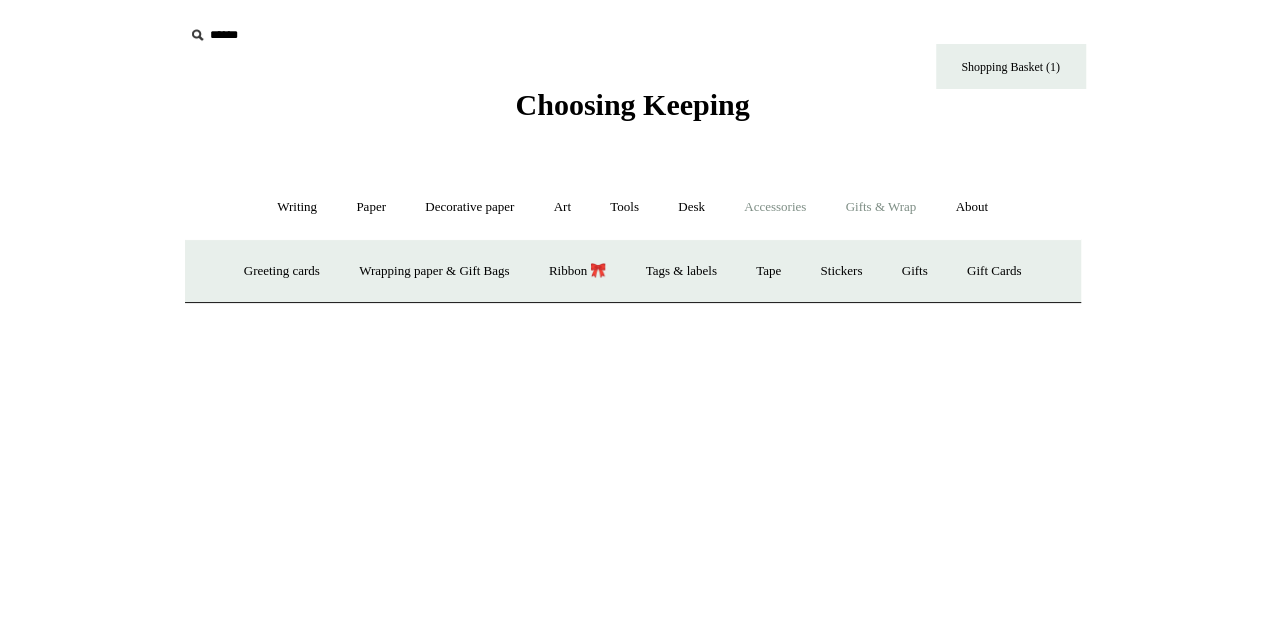 click on "Accessories +" at bounding box center [775, 207] 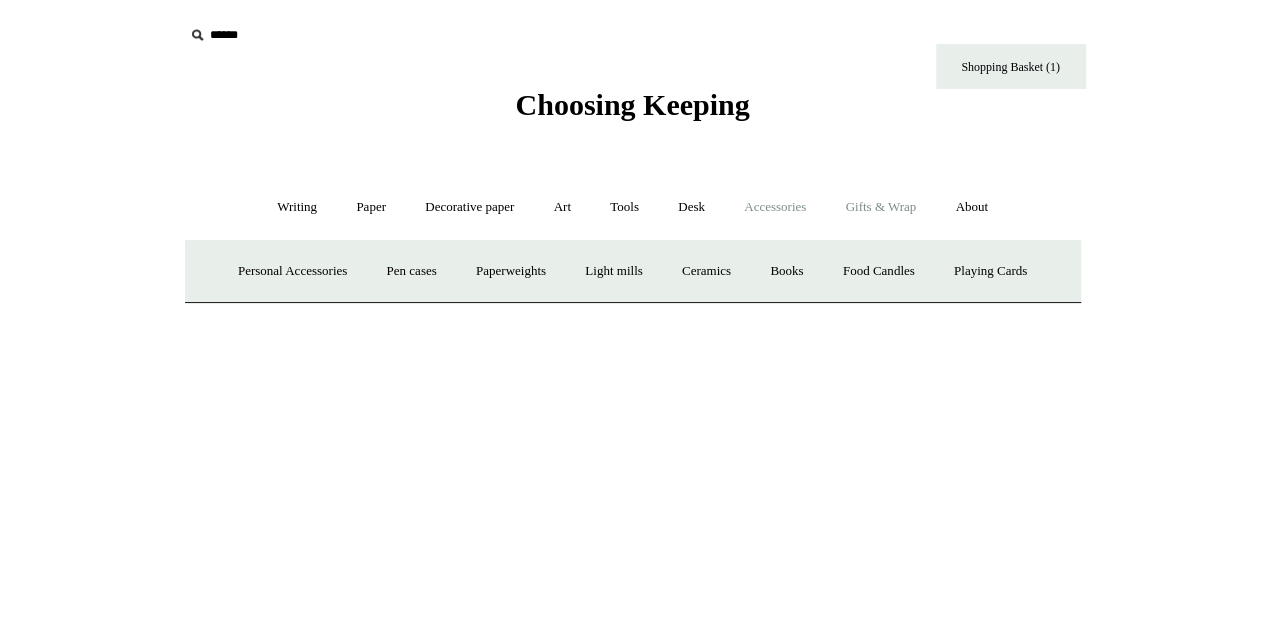 click on "Gifts & Wrap +" at bounding box center (880, 207) 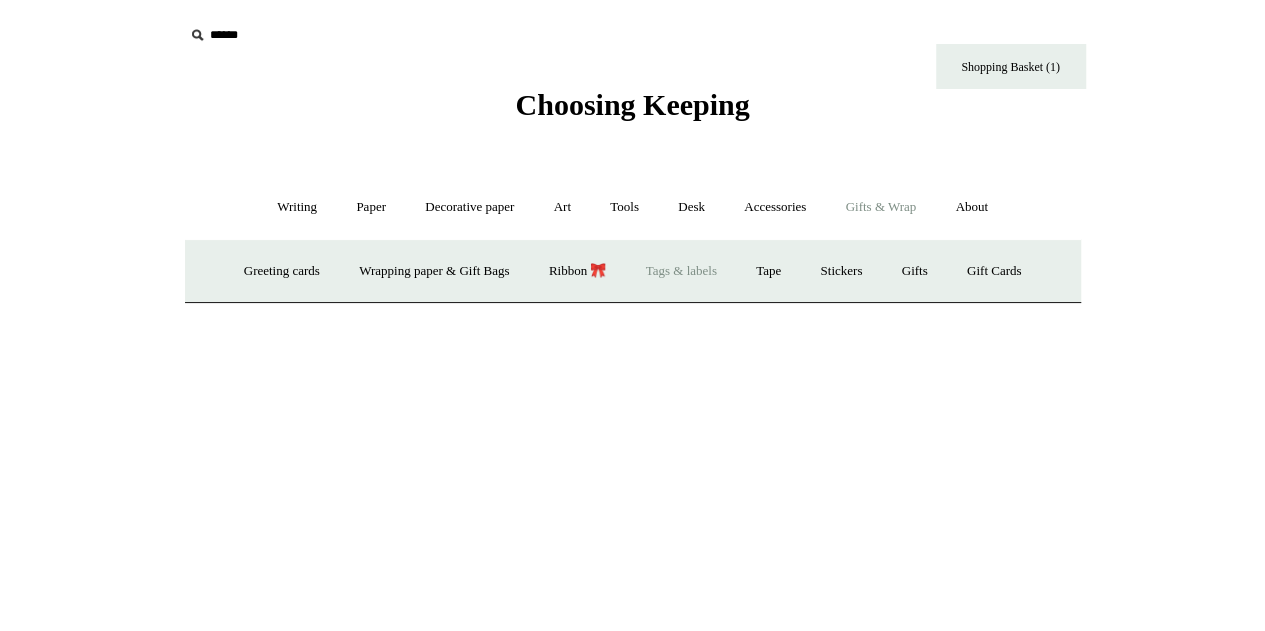 click on "Tags & labels" at bounding box center [681, 271] 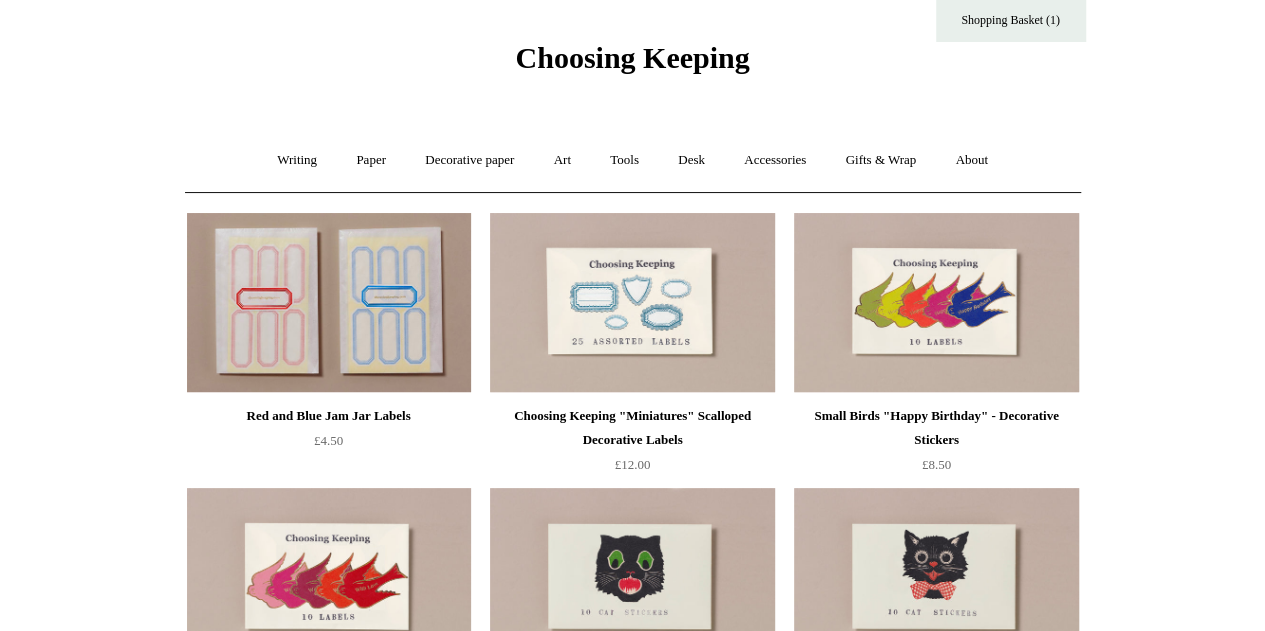 scroll, scrollTop: 0, scrollLeft: 0, axis: both 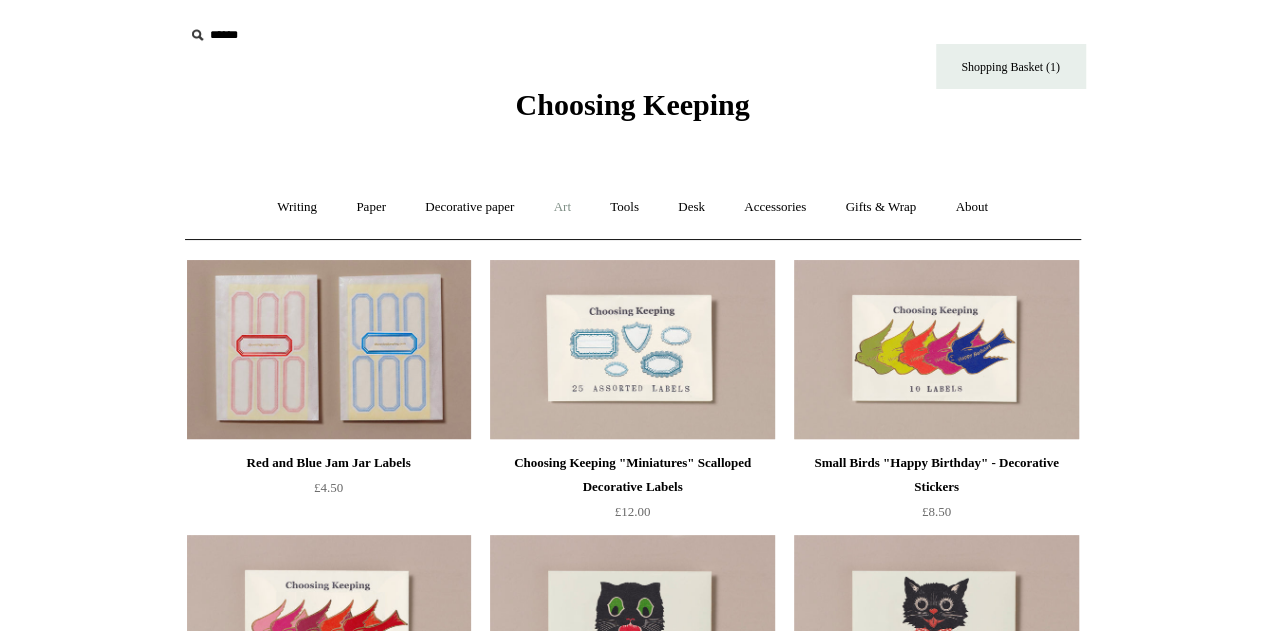 click on "Art +" at bounding box center (562, 207) 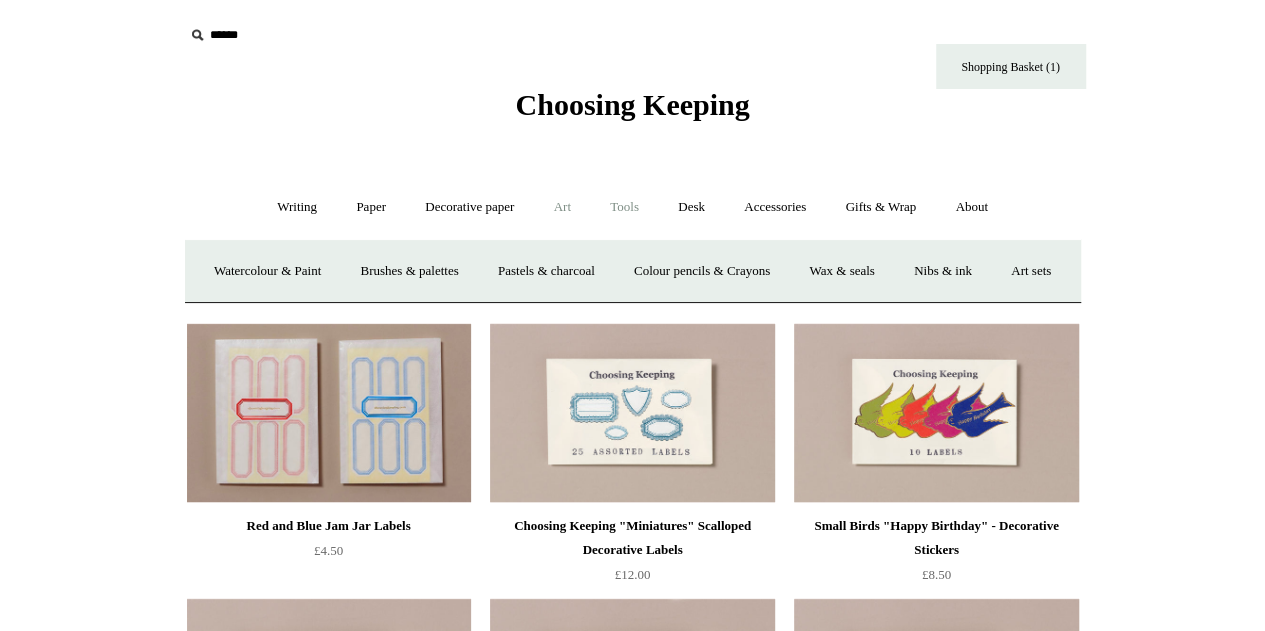 click on "Tools +" at bounding box center [624, 207] 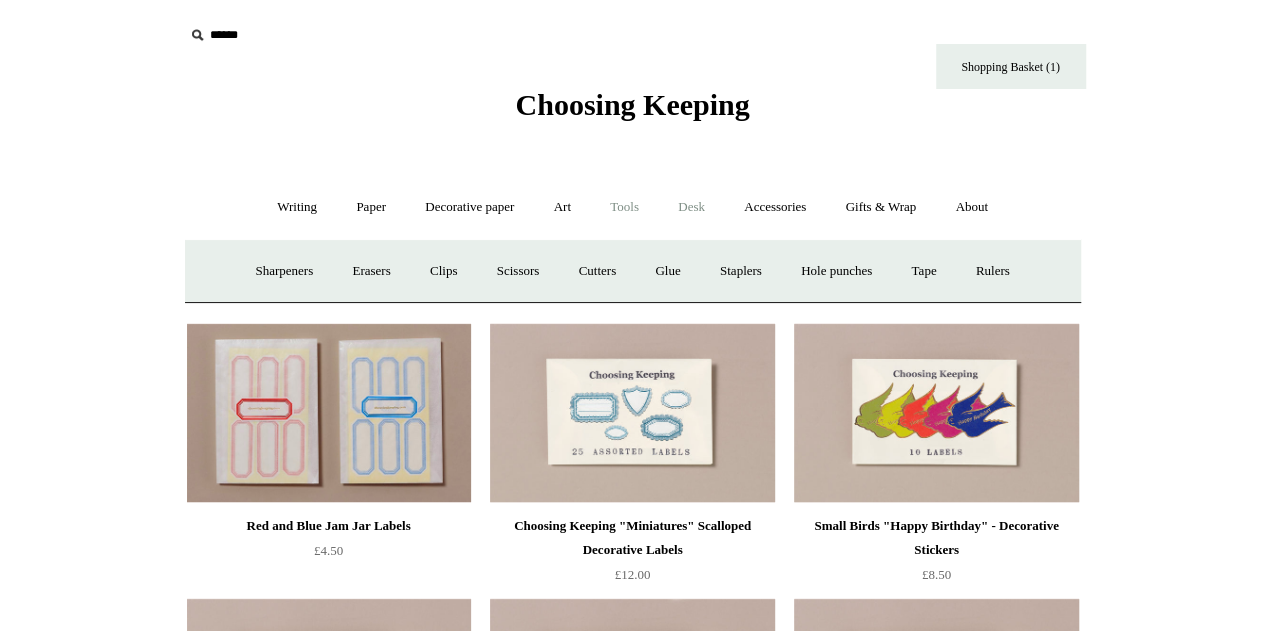 click on "Desk +" at bounding box center (691, 207) 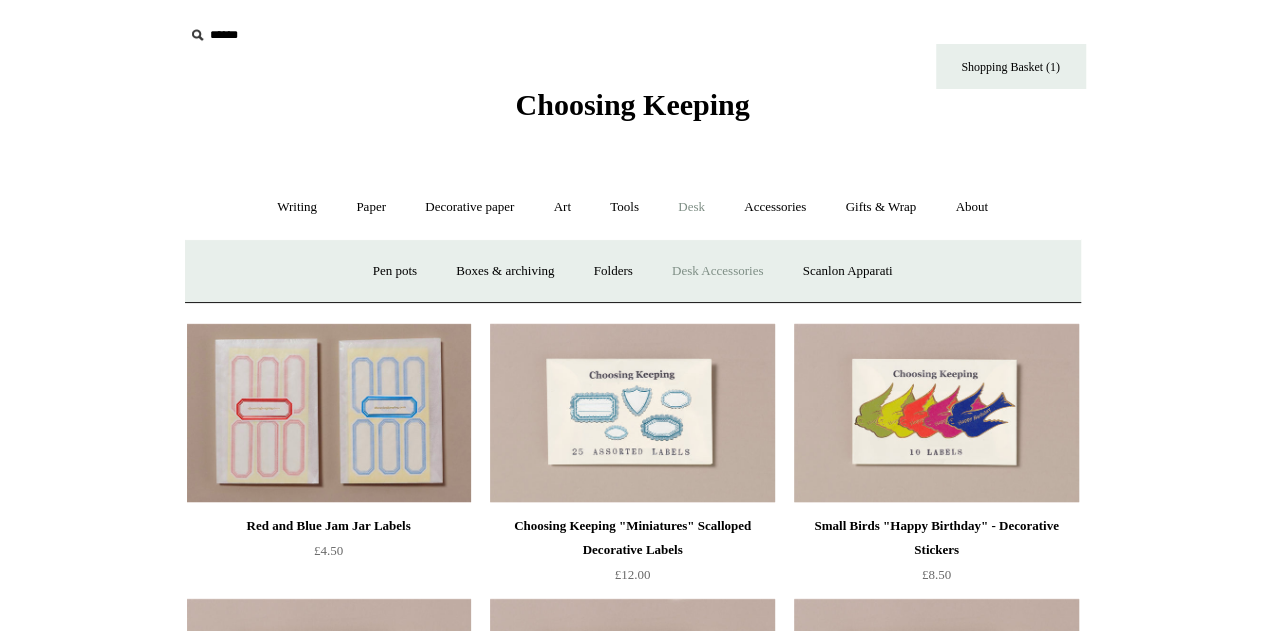 click on "Desk Accessories" at bounding box center [717, 271] 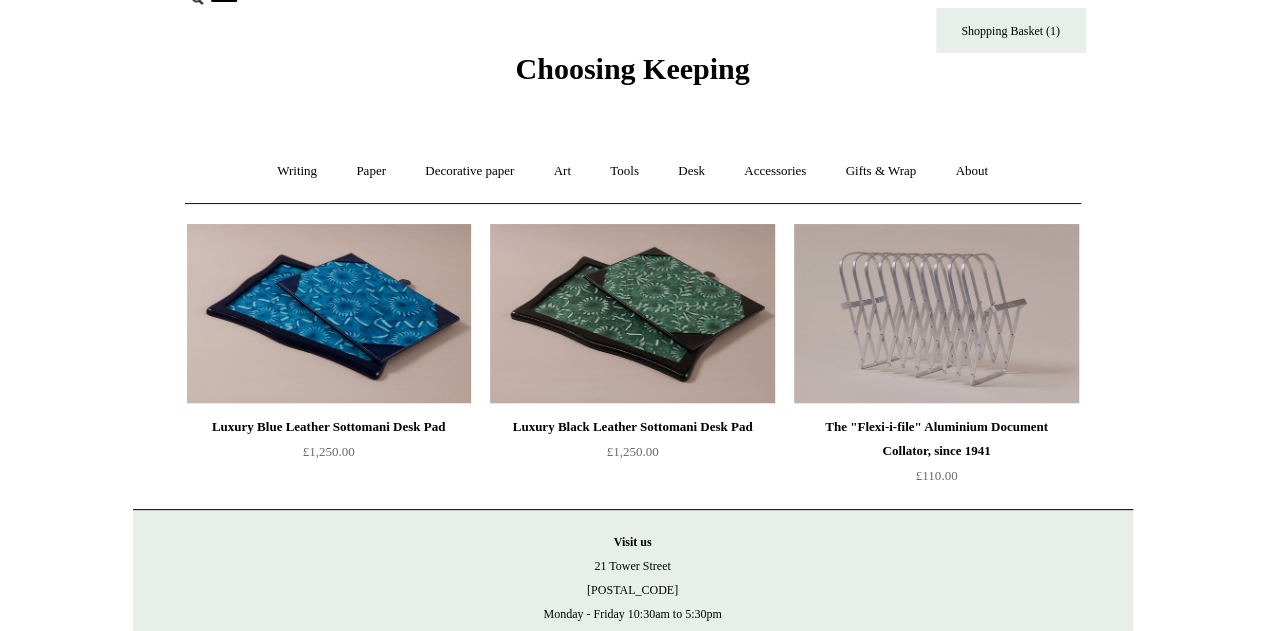 scroll, scrollTop: 0, scrollLeft: 0, axis: both 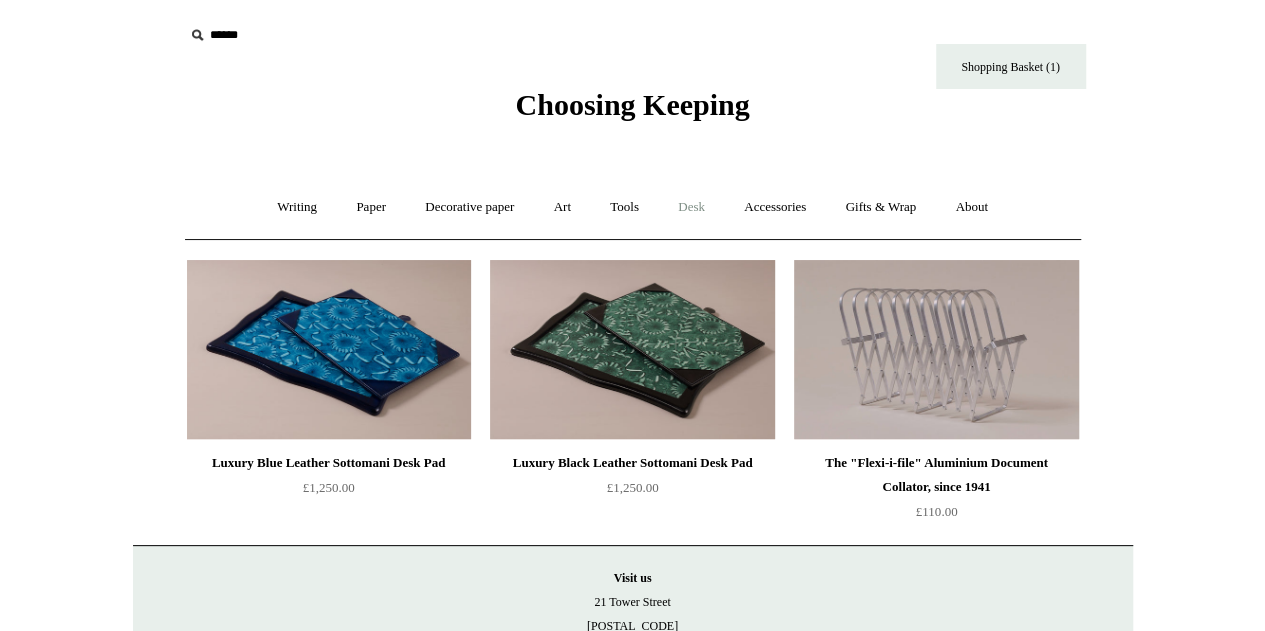 click on "Desk +" at bounding box center (691, 207) 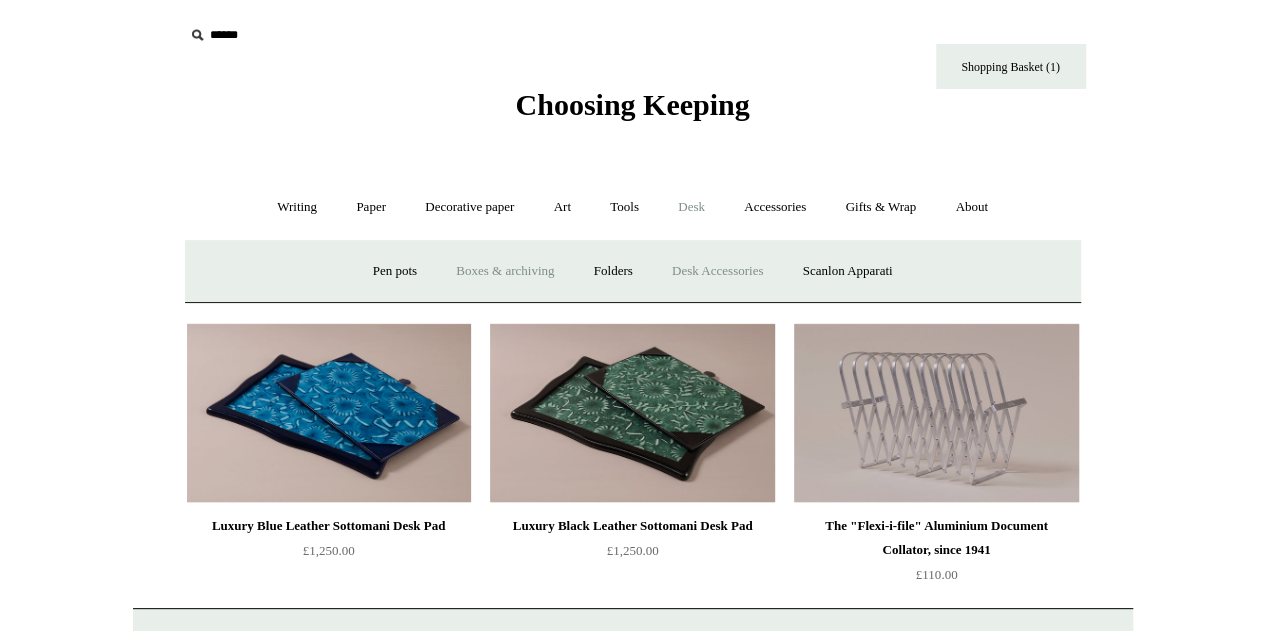 click on "Boxes & archiving" at bounding box center (505, 271) 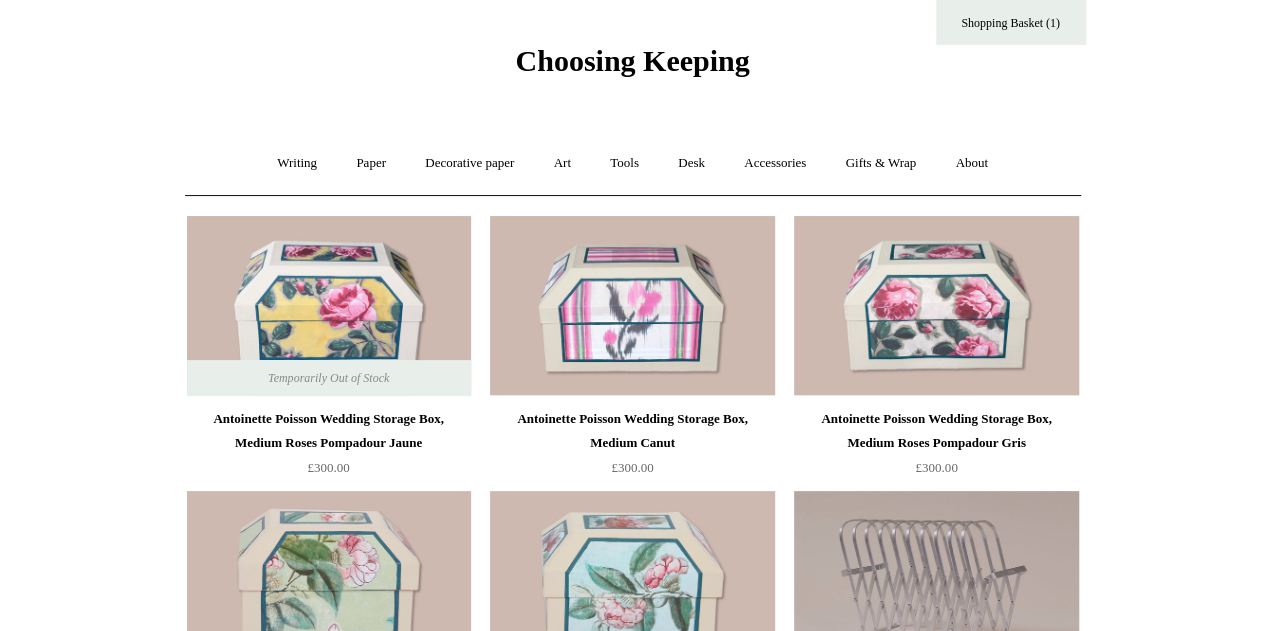 scroll, scrollTop: 0, scrollLeft: 0, axis: both 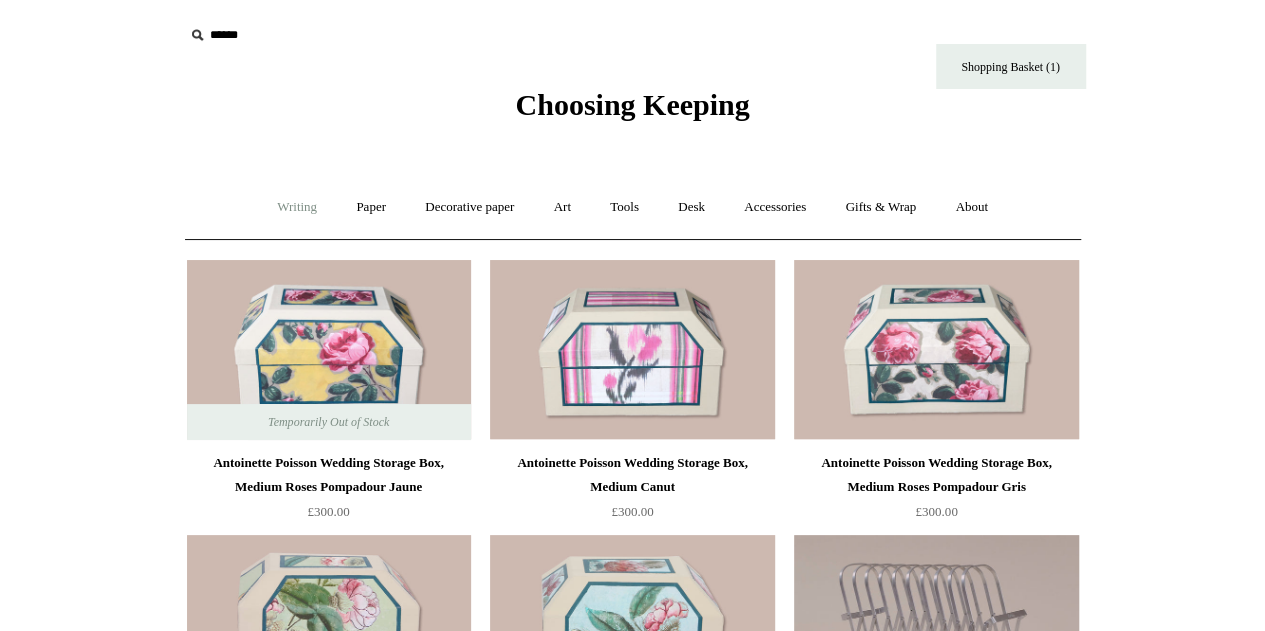 click on "Writing +" at bounding box center [297, 207] 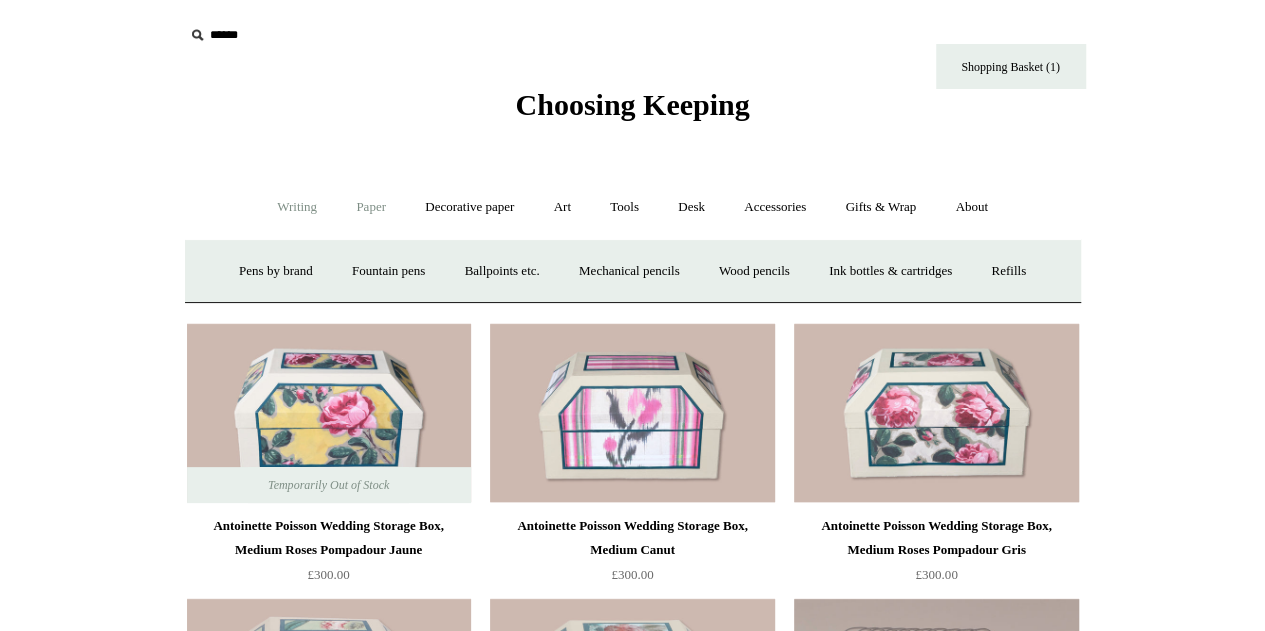 click on "Paper +" at bounding box center [371, 207] 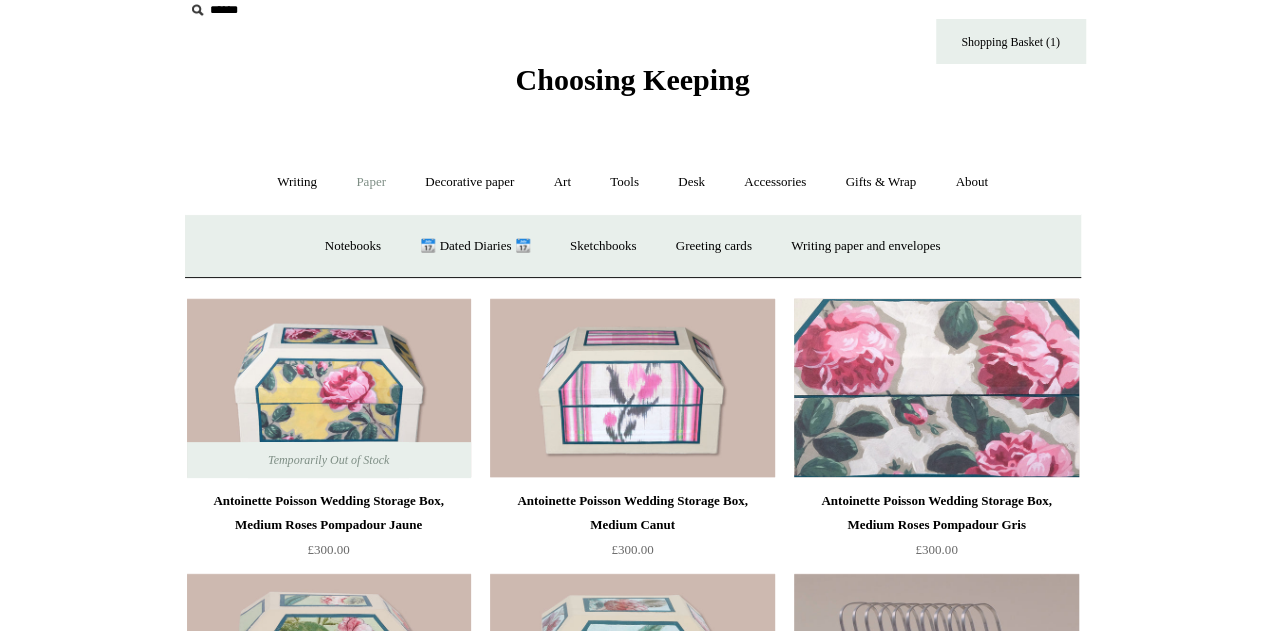 scroll, scrollTop: 26, scrollLeft: 0, axis: vertical 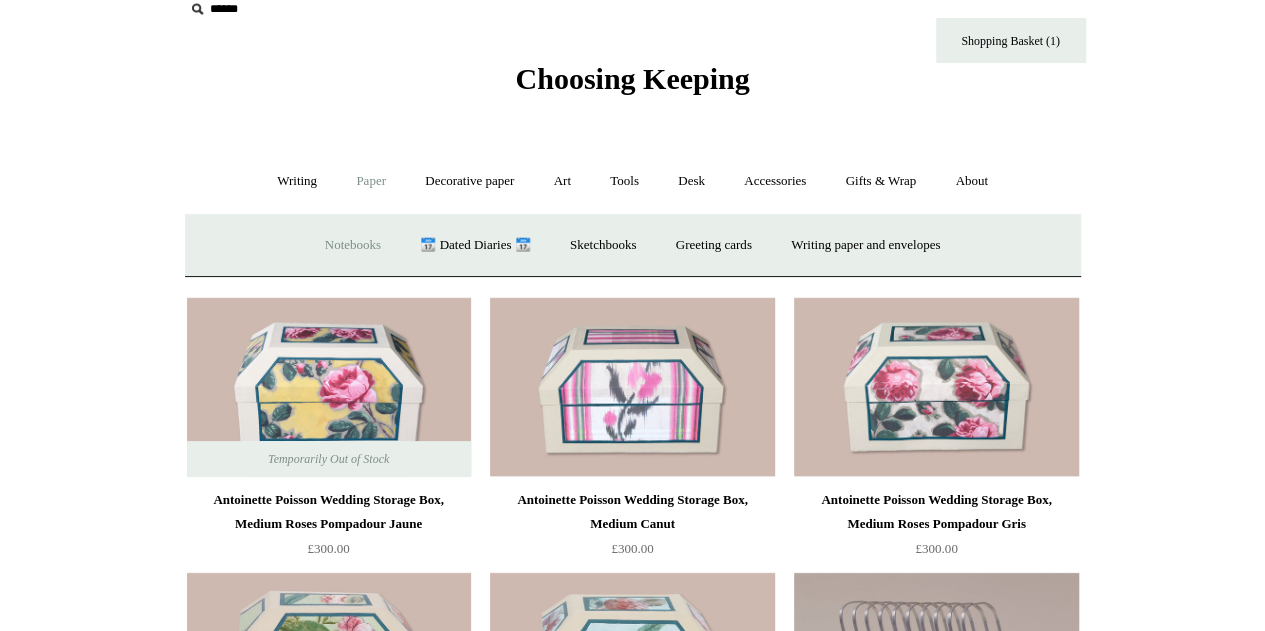 click on "Notebooks +" at bounding box center [353, 245] 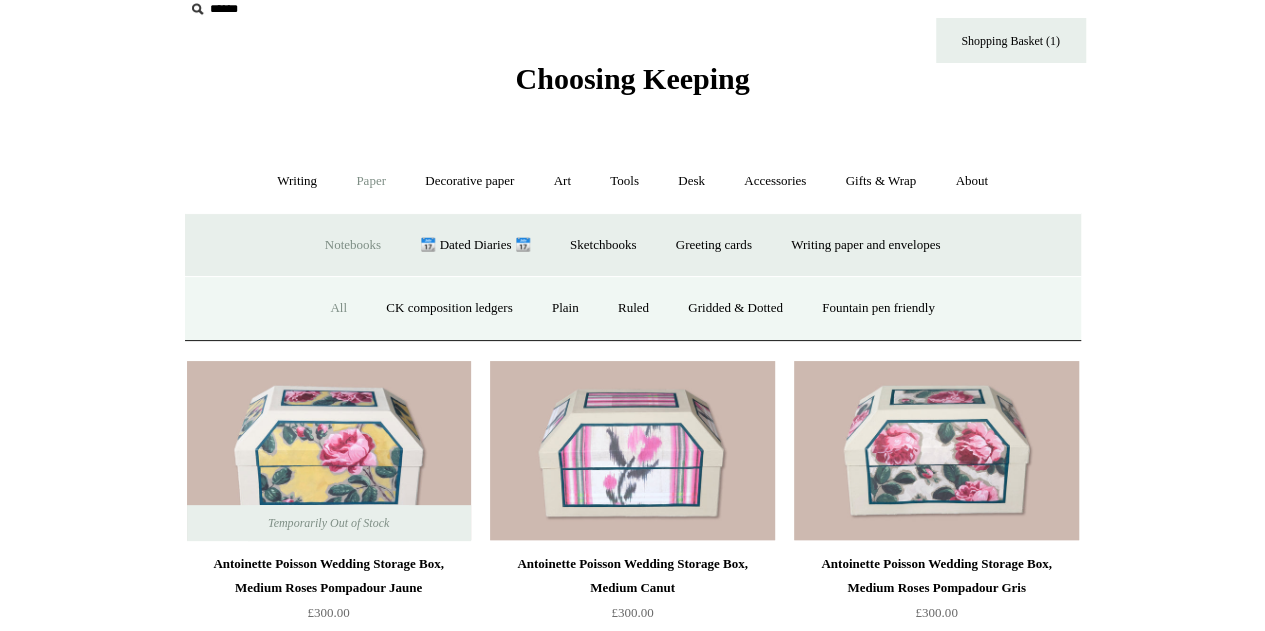 click on "All" at bounding box center (338, 308) 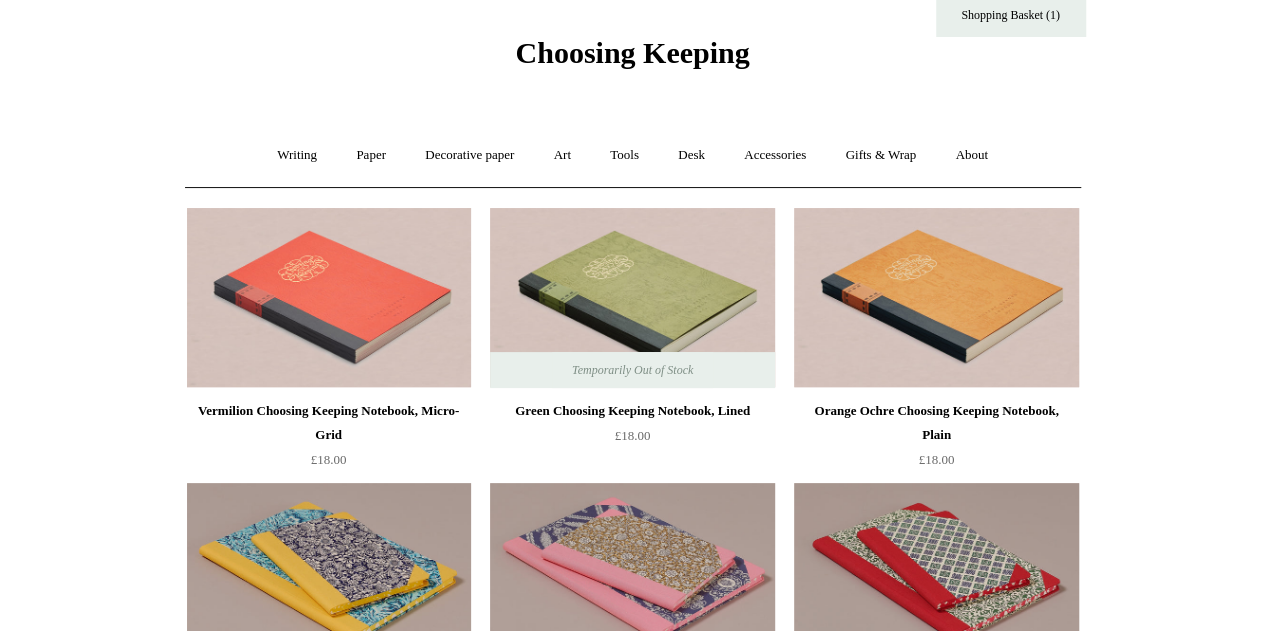 scroll, scrollTop: 0, scrollLeft: 0, axis: both 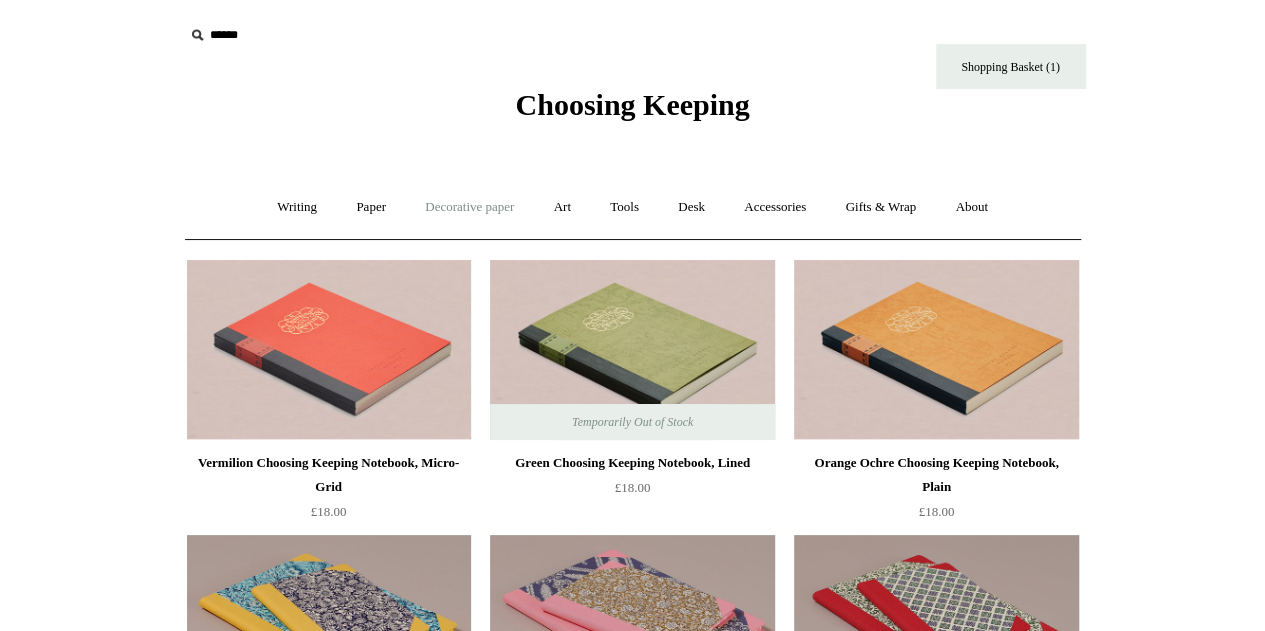 click on "Decorative paper +" at bounding box center (469, 207) 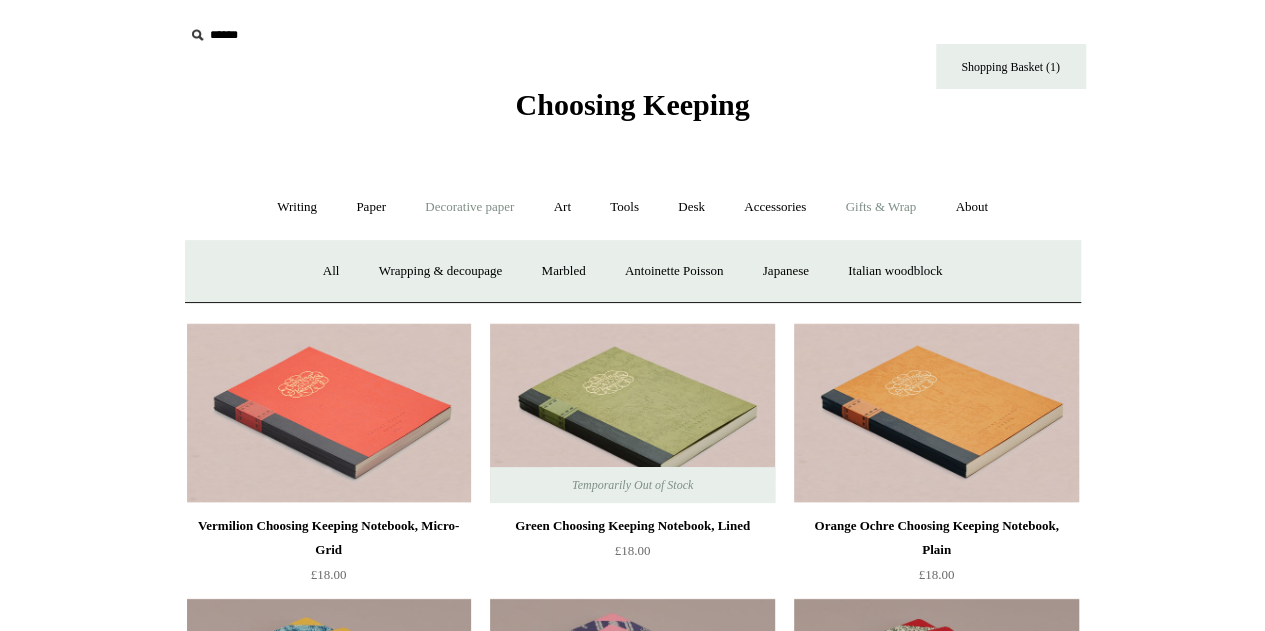 click on "Gifts & Wrap +" at bounding box center [880, 207] 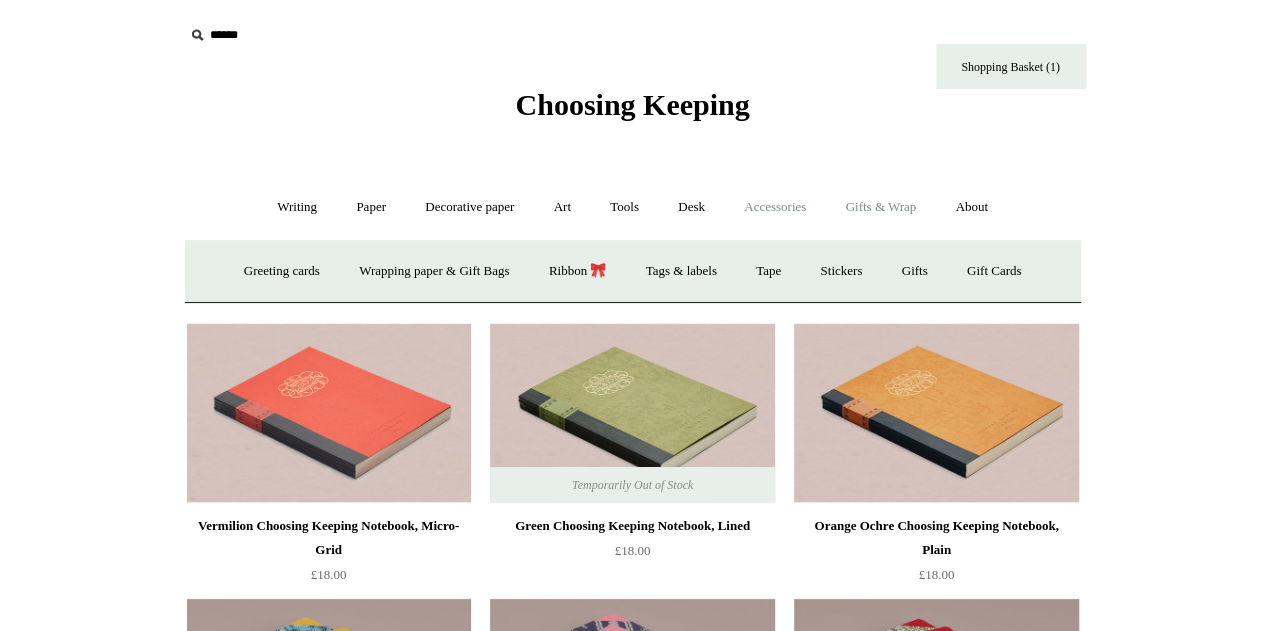 click on "Accessories +" at bounding box center (775, 207) 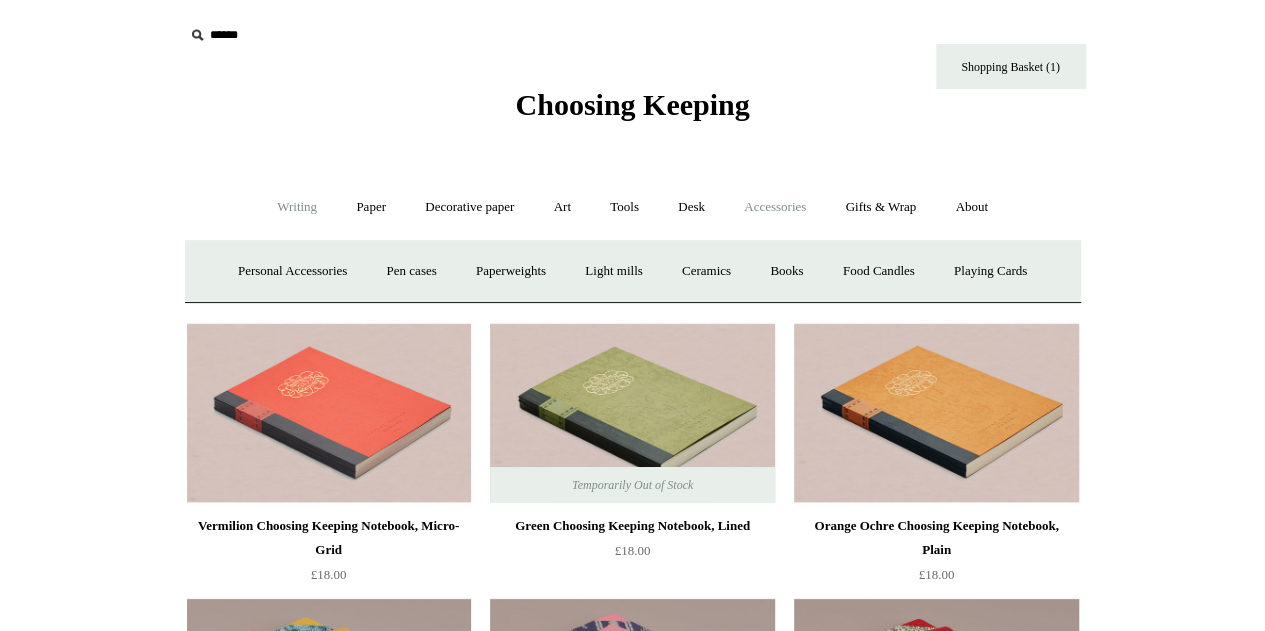 click on "Writing +" at bounding box center (297, 207) 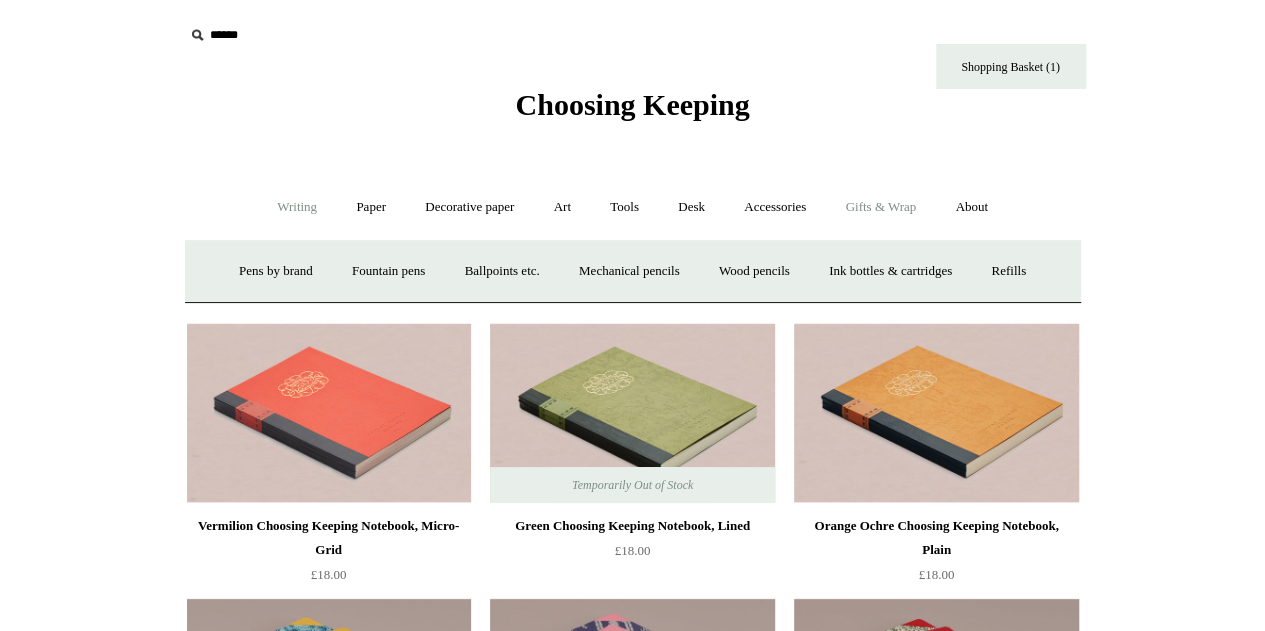 click on "Gifts & Wrap +" at bounding box center [880, 207] 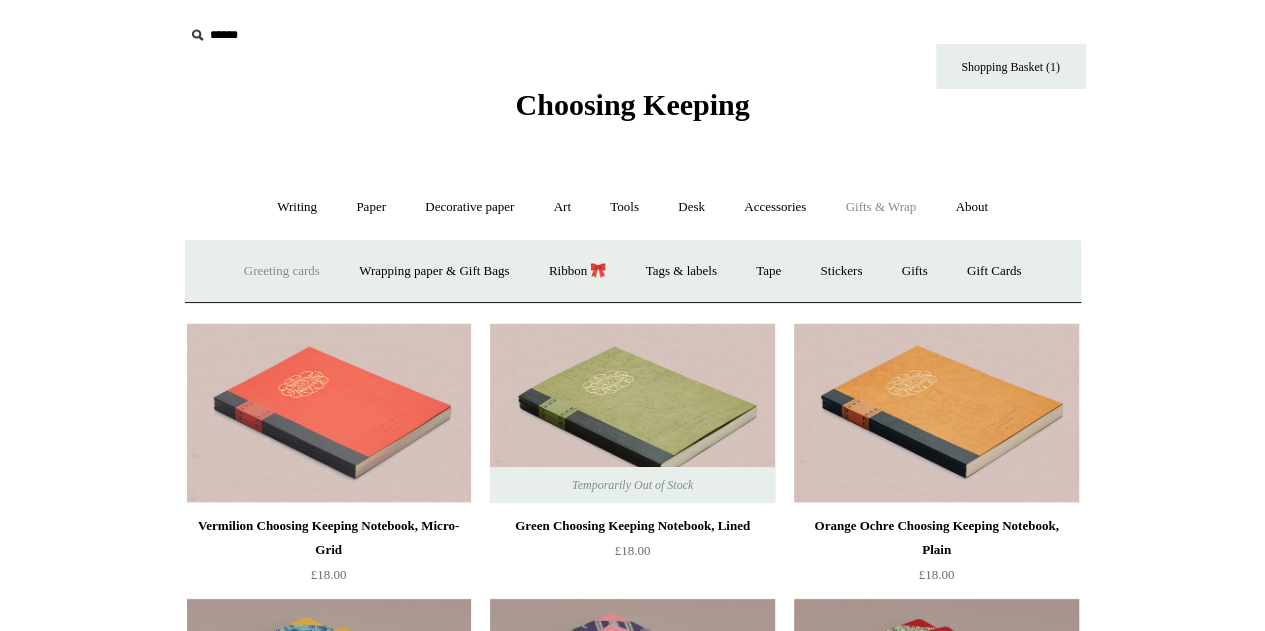 click on "Greeting cards +" at bounding box center (282, 271) 